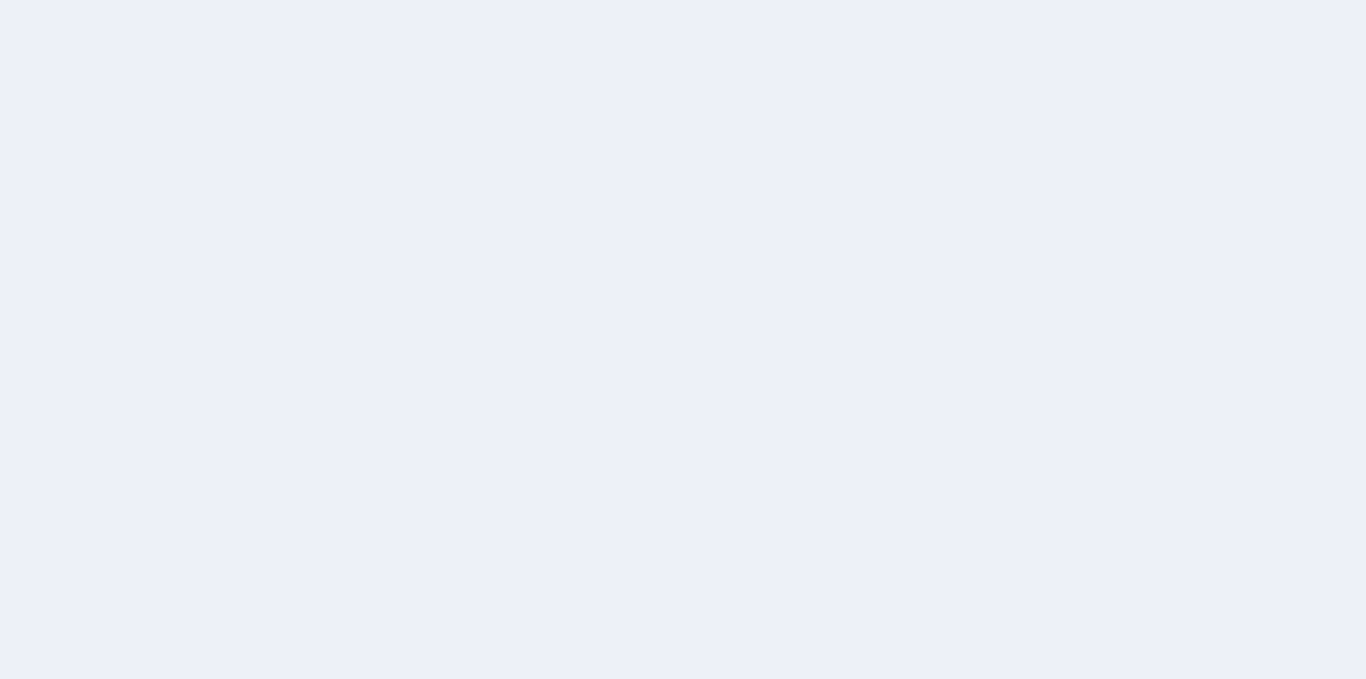 scroll, scrollTop: 0, scrollLeft: 0, axis: both 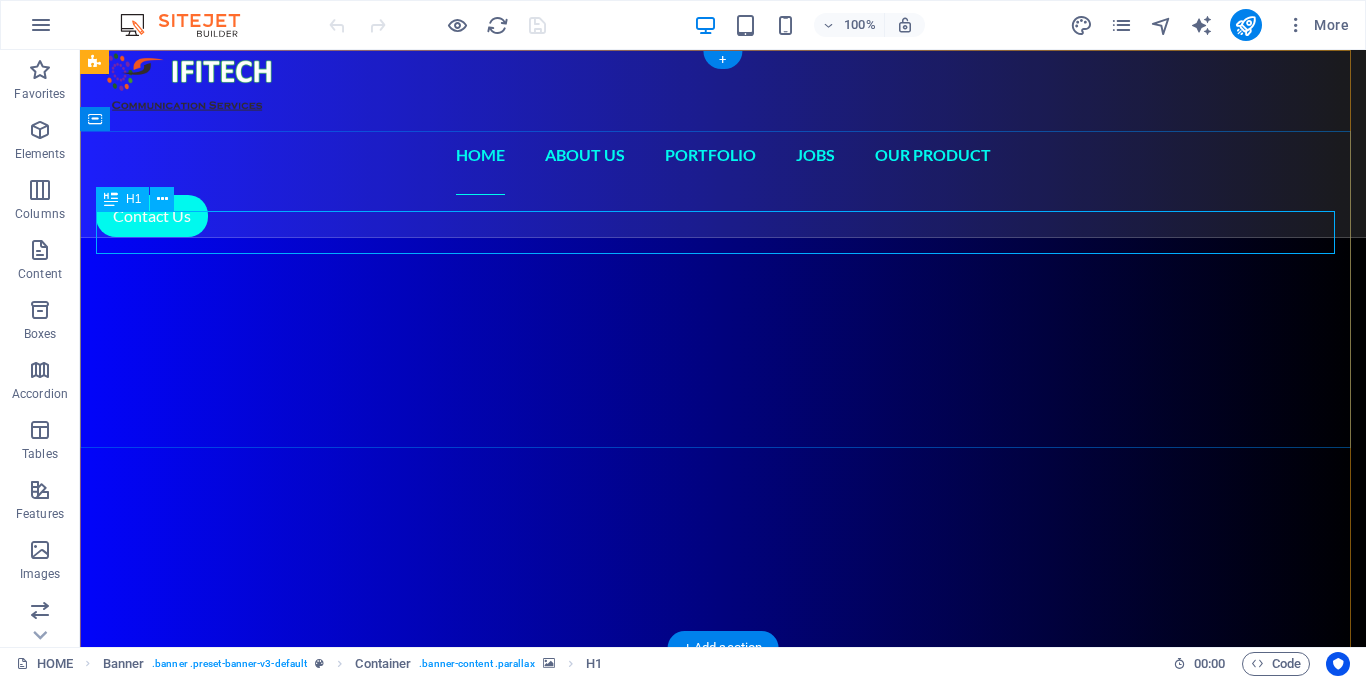 click on "[COMPANY]" at bounding box center (723, 768) 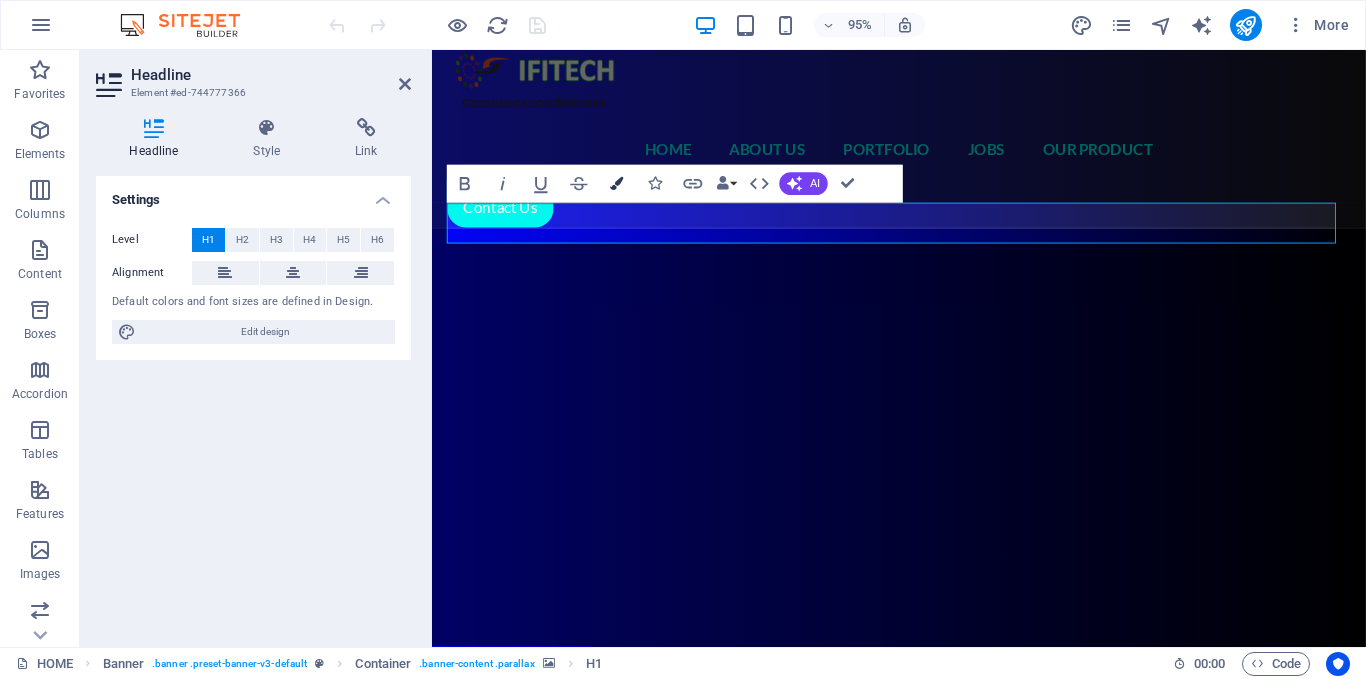 click at bounding box center (617, 183) 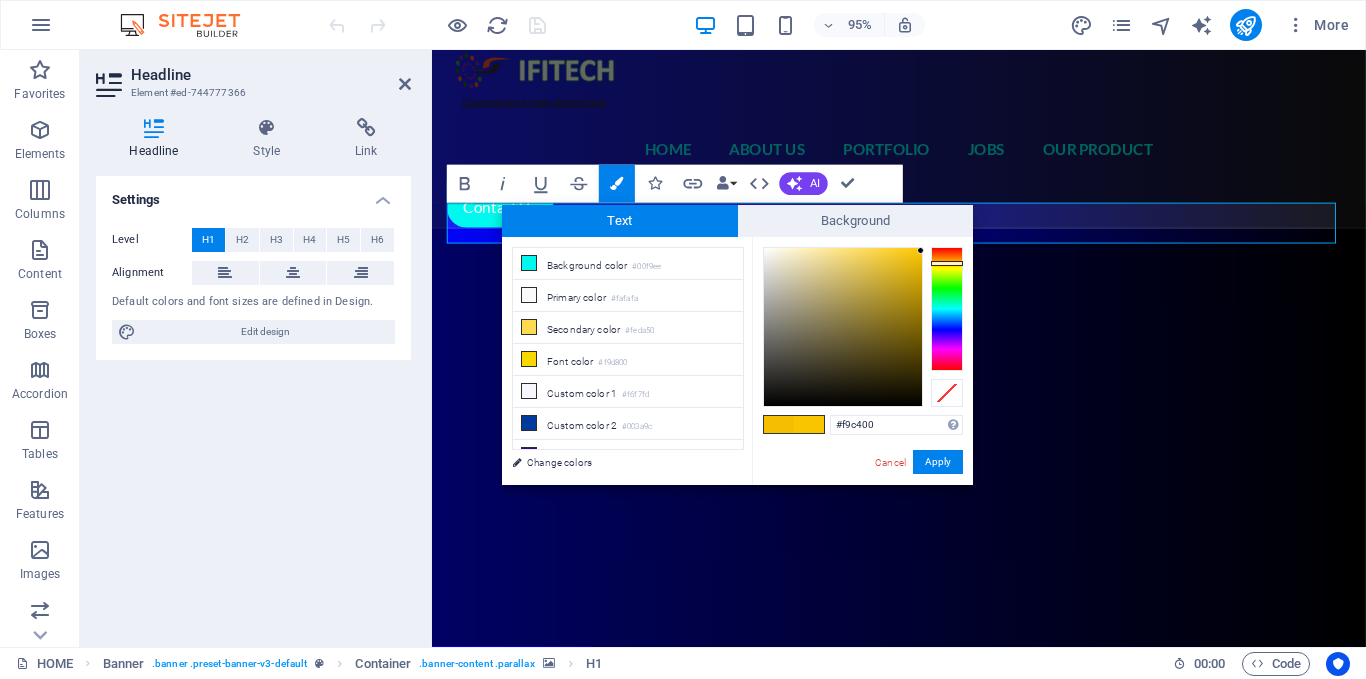 click at bounding box center (947, 309) 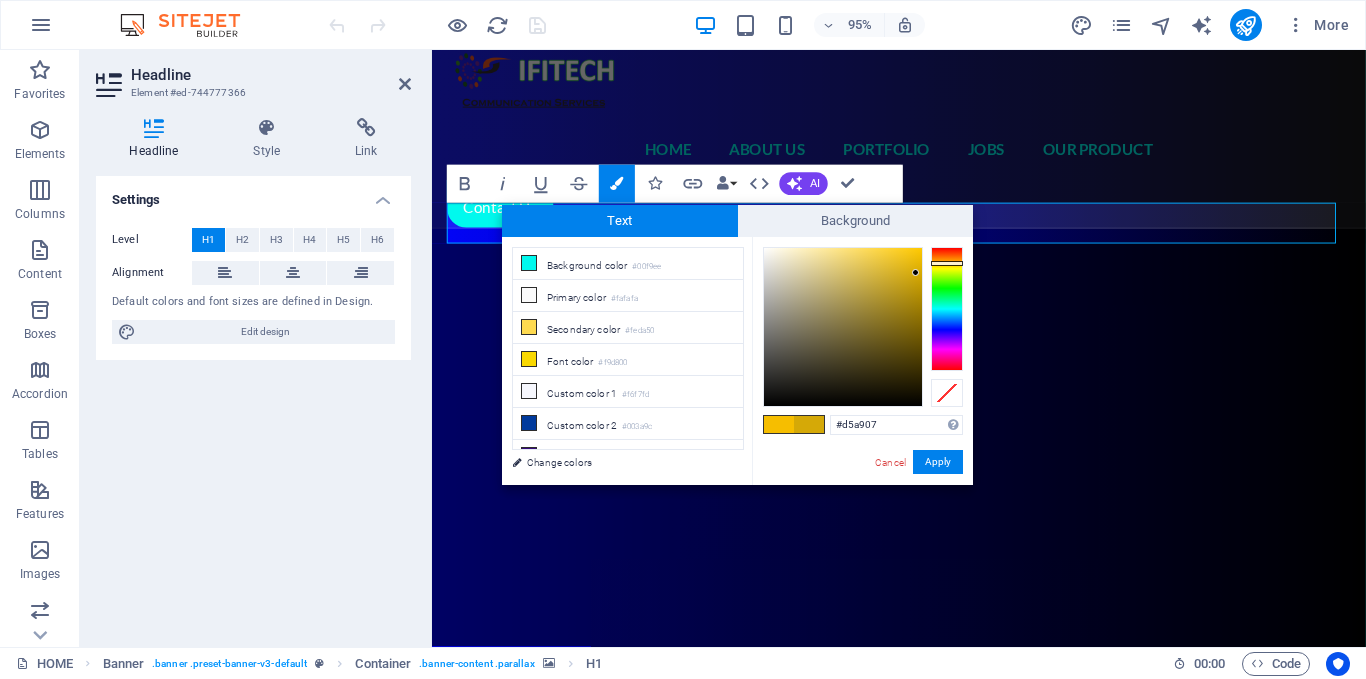 click at bounding box center [843, 327] 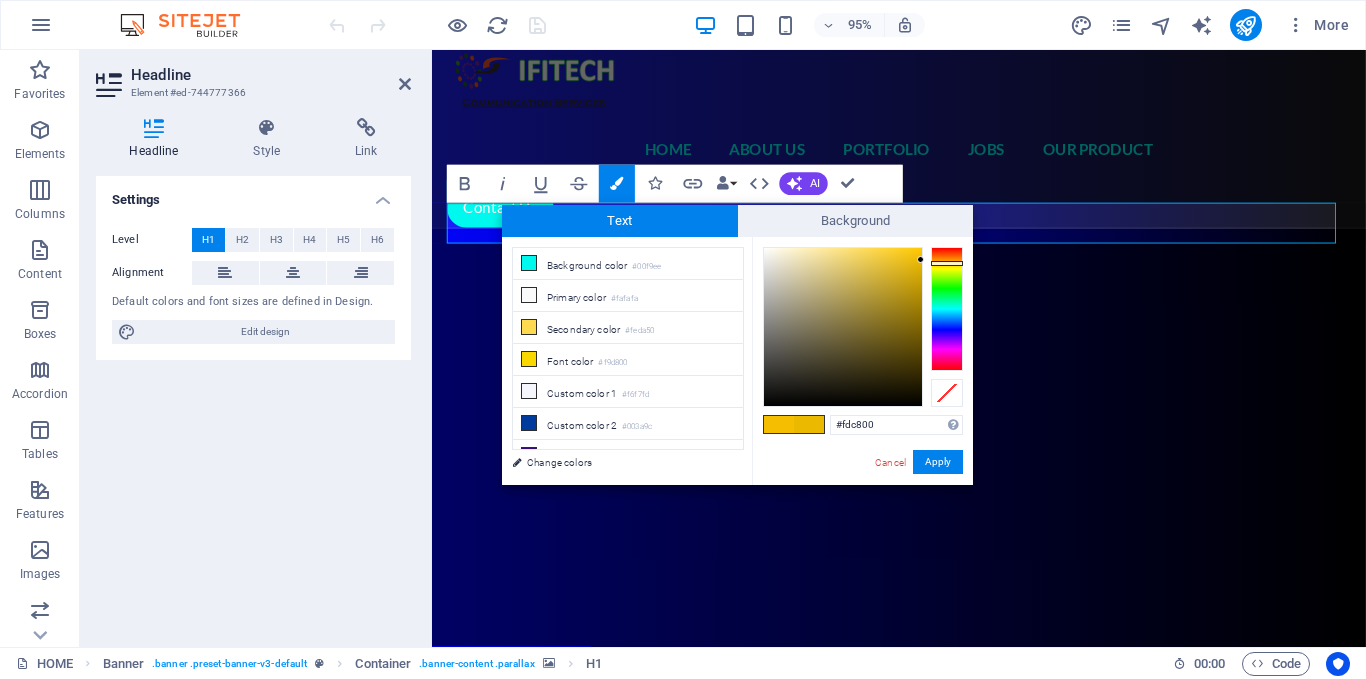 type on "#ffc900" 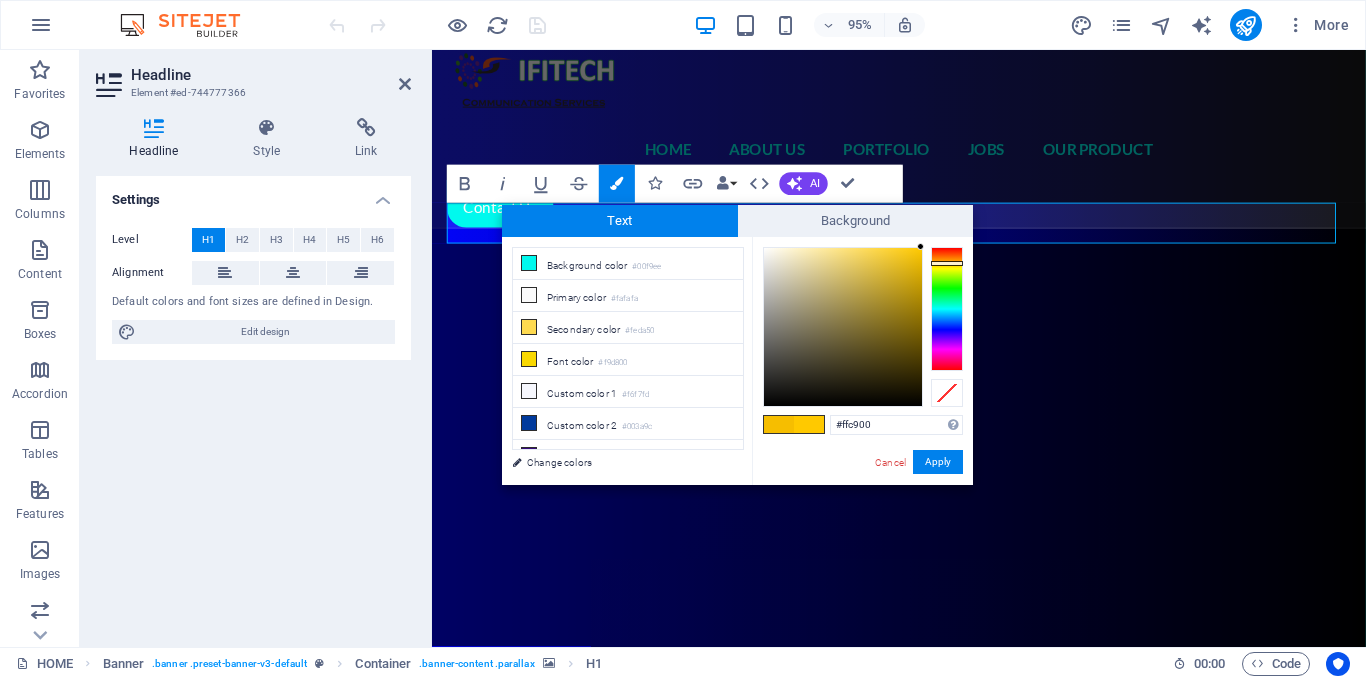 drag, startPoint x: 915, startPoint y: 273, endPoint x: 923, endPoint y: 191, distance: 82.38932 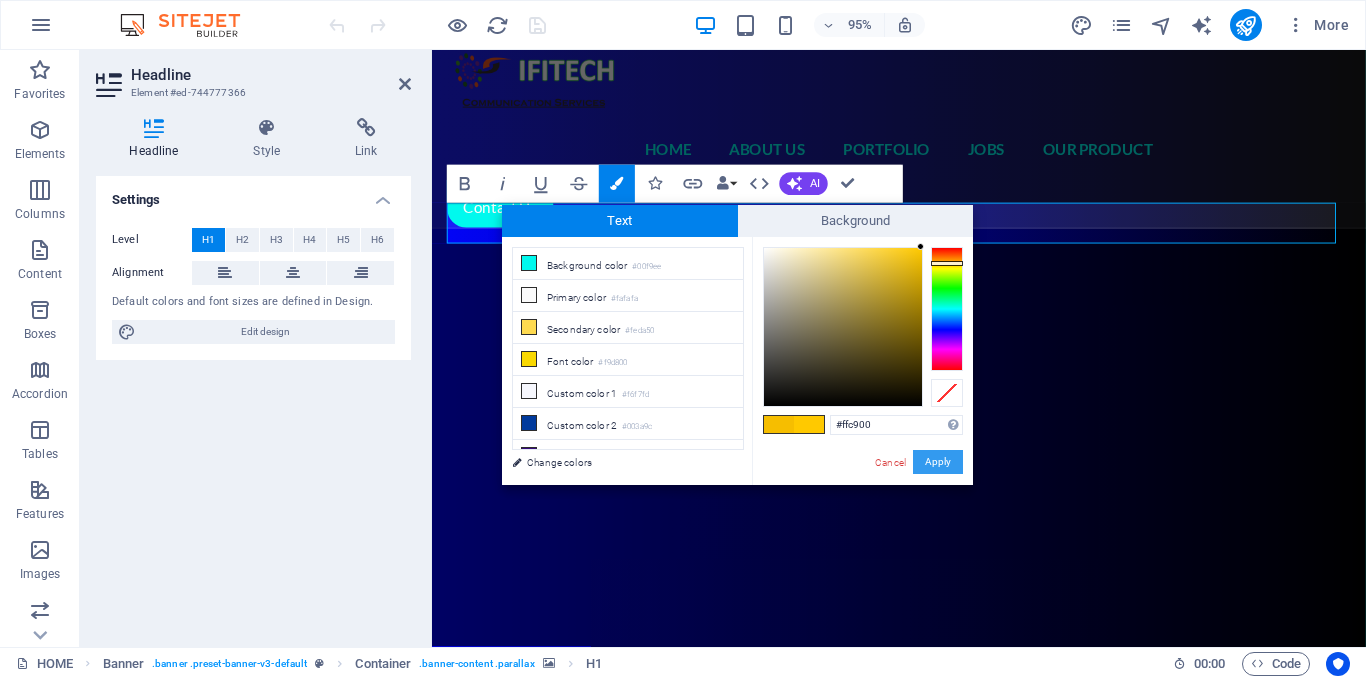 click on "Apply" at bounding box center (938, 462) 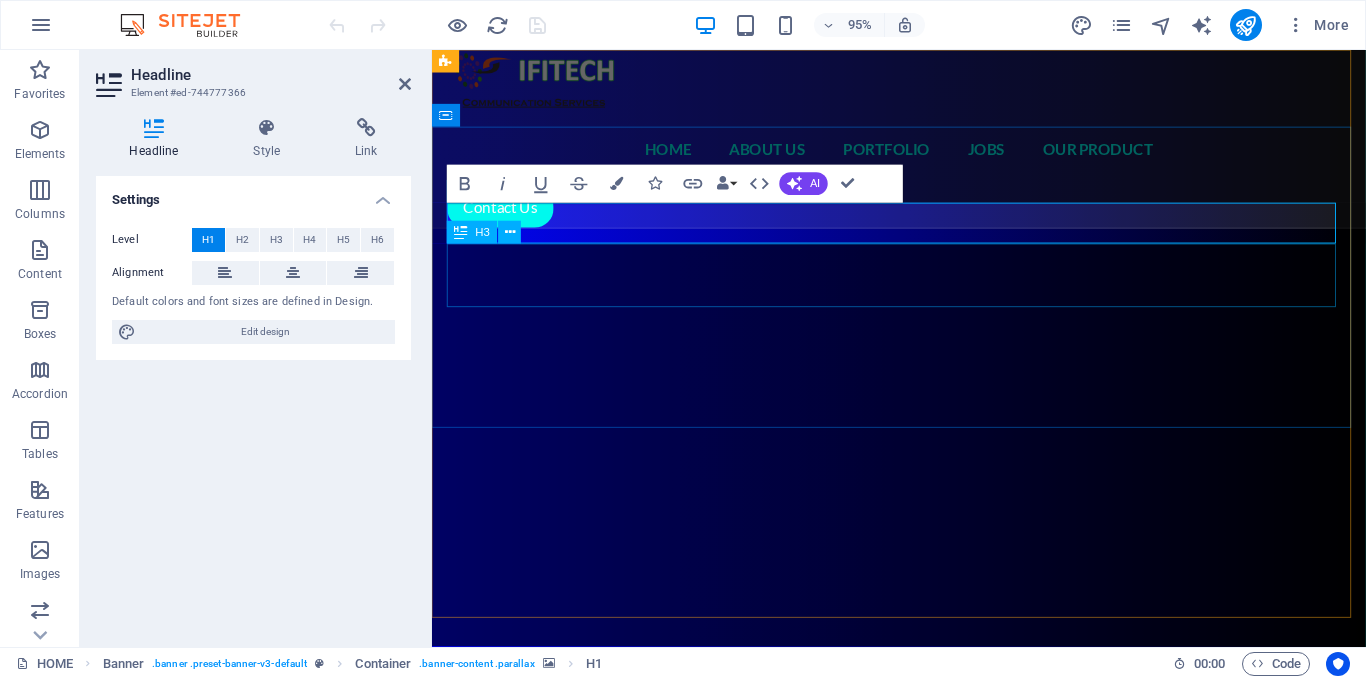 click on "PT [COMPANY] ‌ Communication Service" at bounding box center (923, 836) 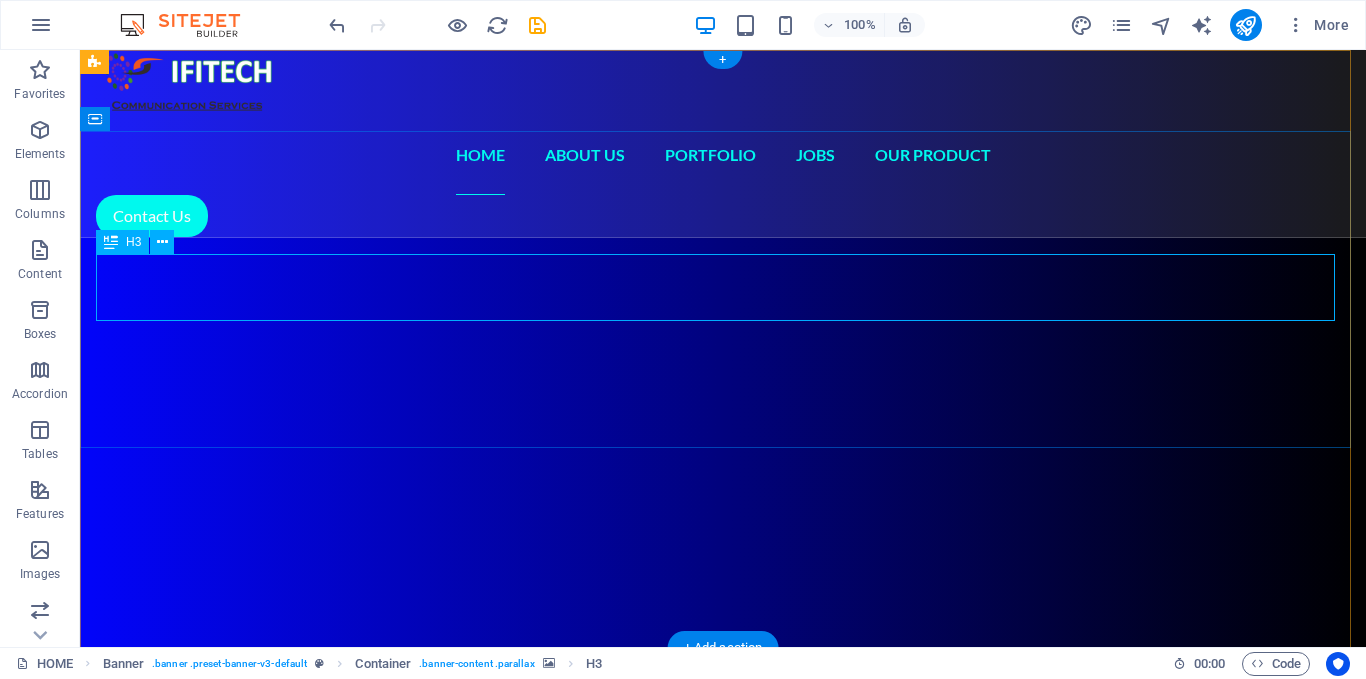 click on "PT [COMPANY] ‌ Communication Service" at bounding box center (723, 823) 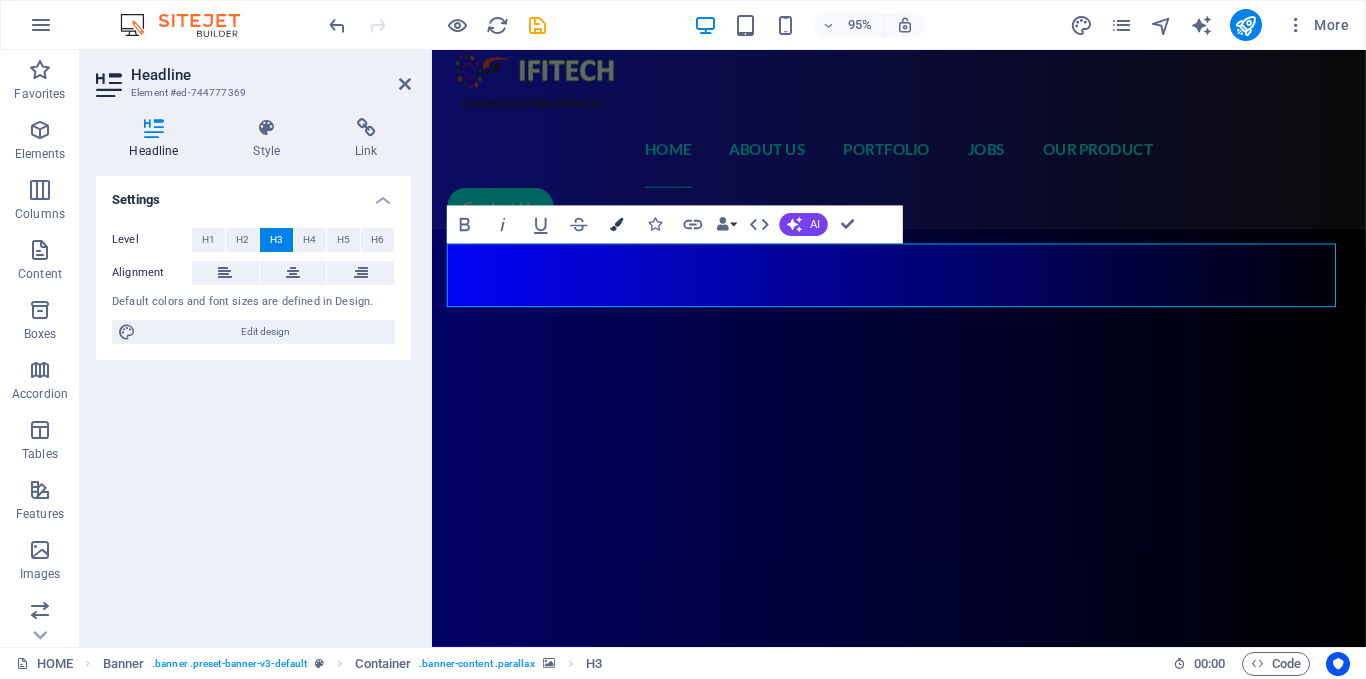 click on "Colors" at bounding box center [617, 225] 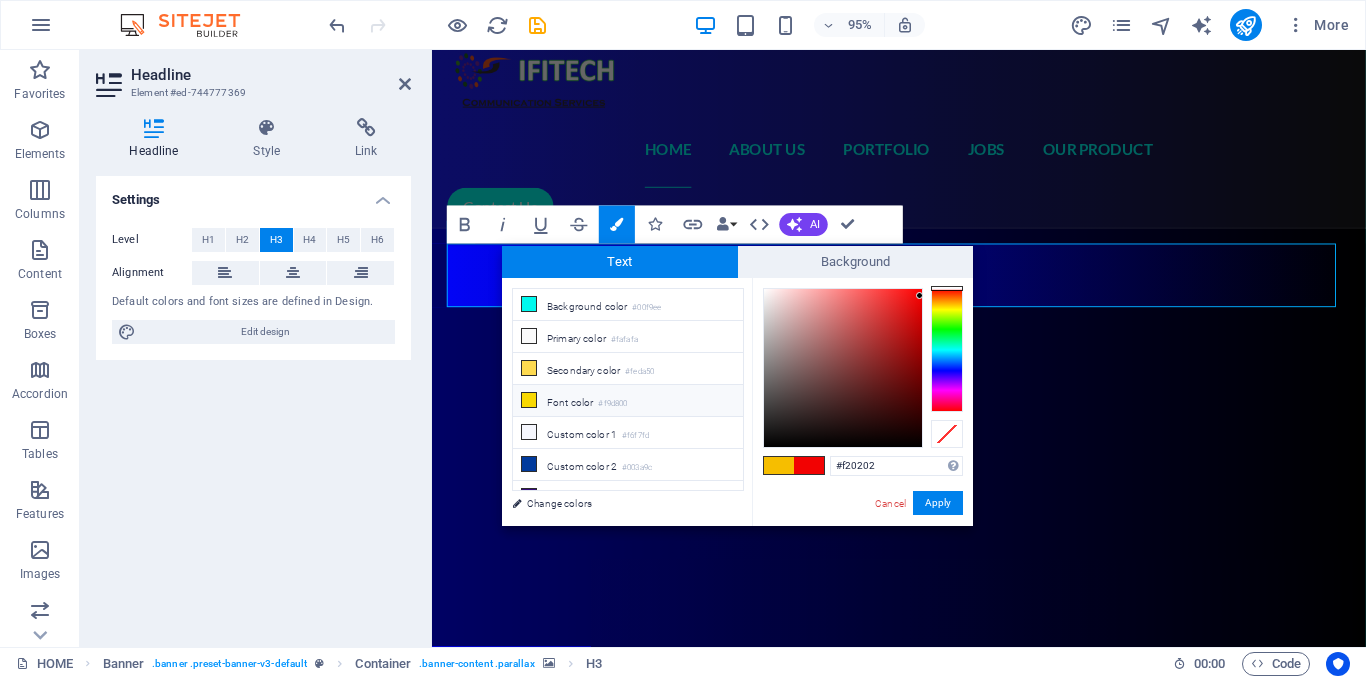 click on "Font color
#f9d800" at bounding box center (628, 401) 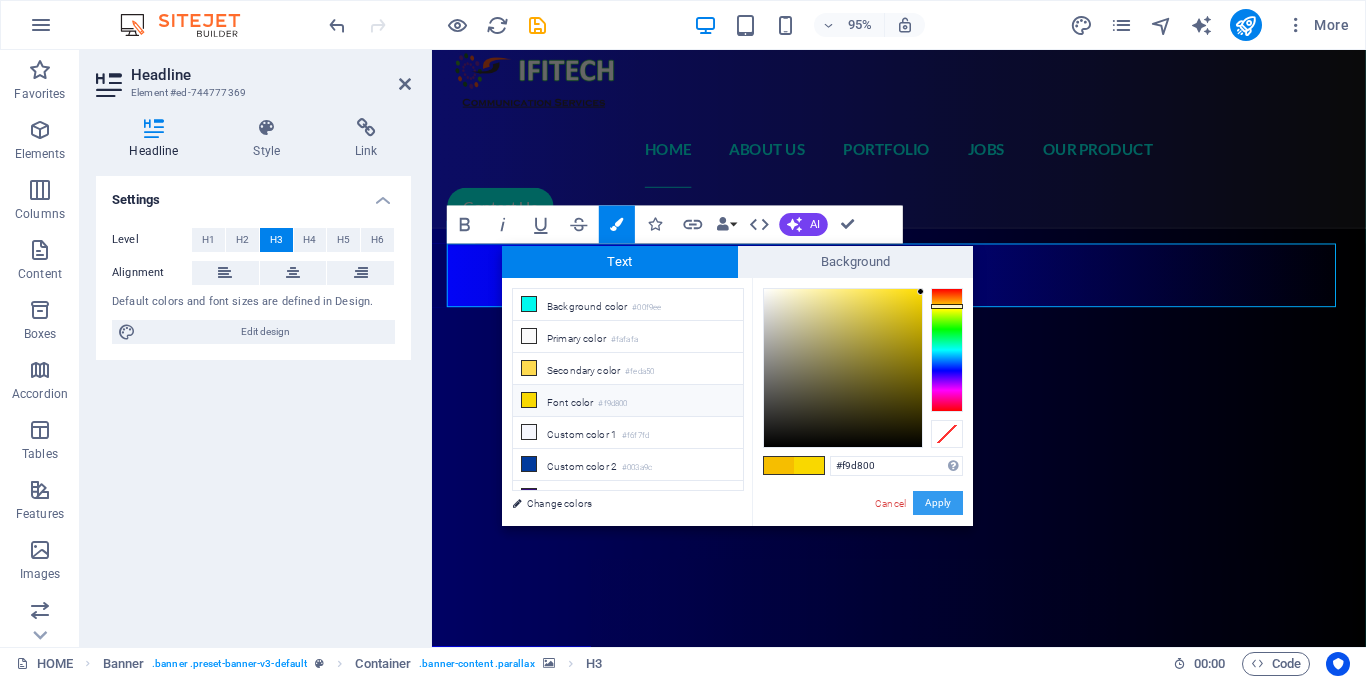 click on "Apply" at bounding box center (938, 503) 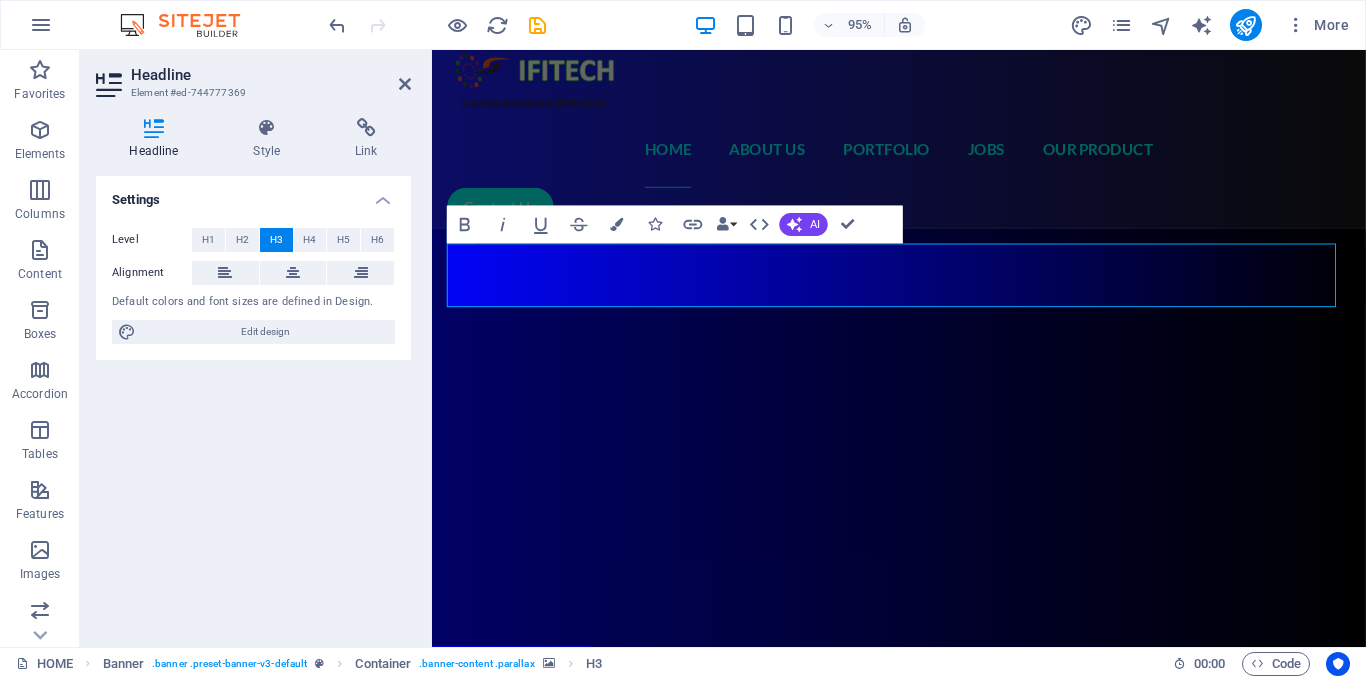 click at bounding box center [923, 427] 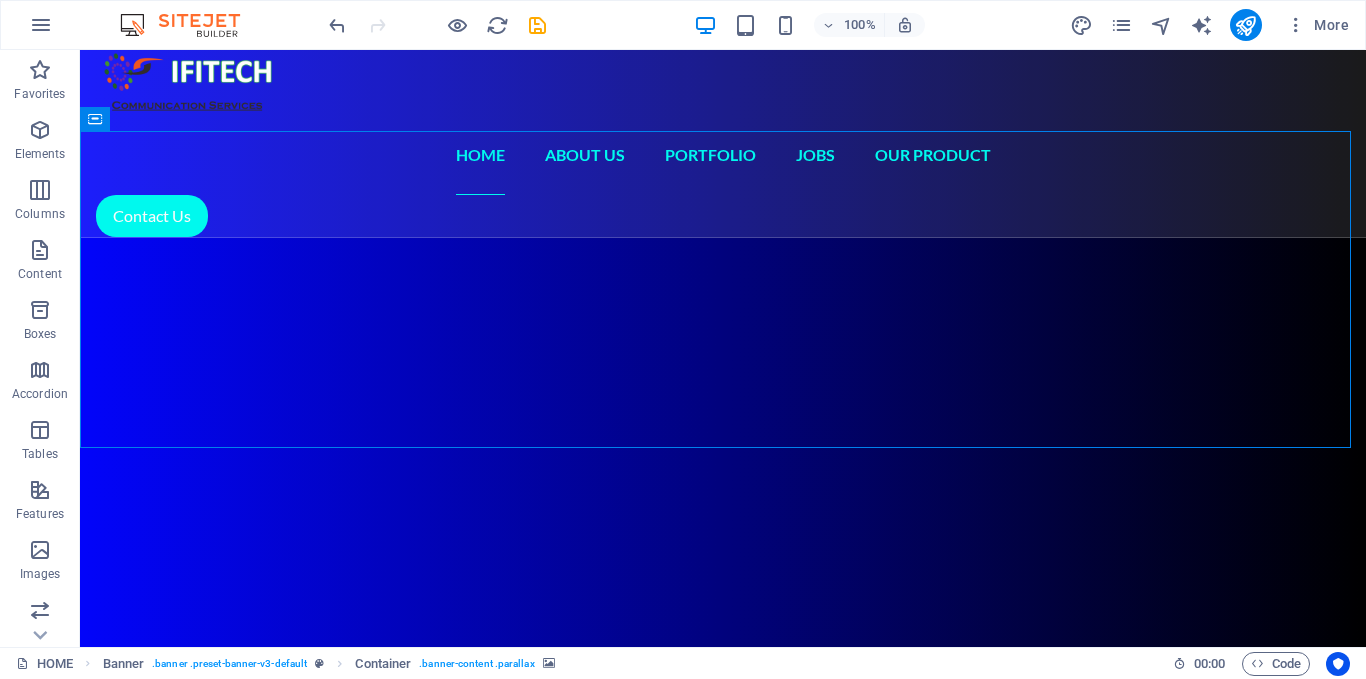 click at bounding box center (723, 420) 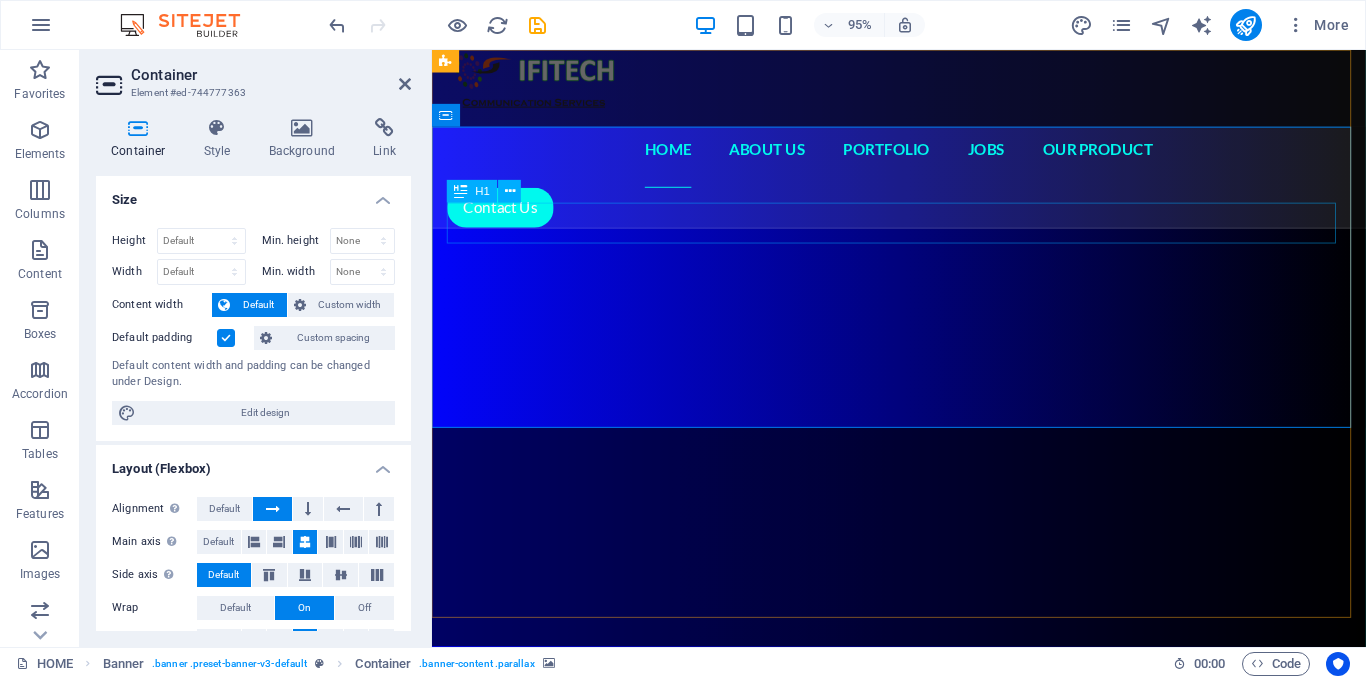 click on "[COMPANY]" at bounding box center (923, 768) 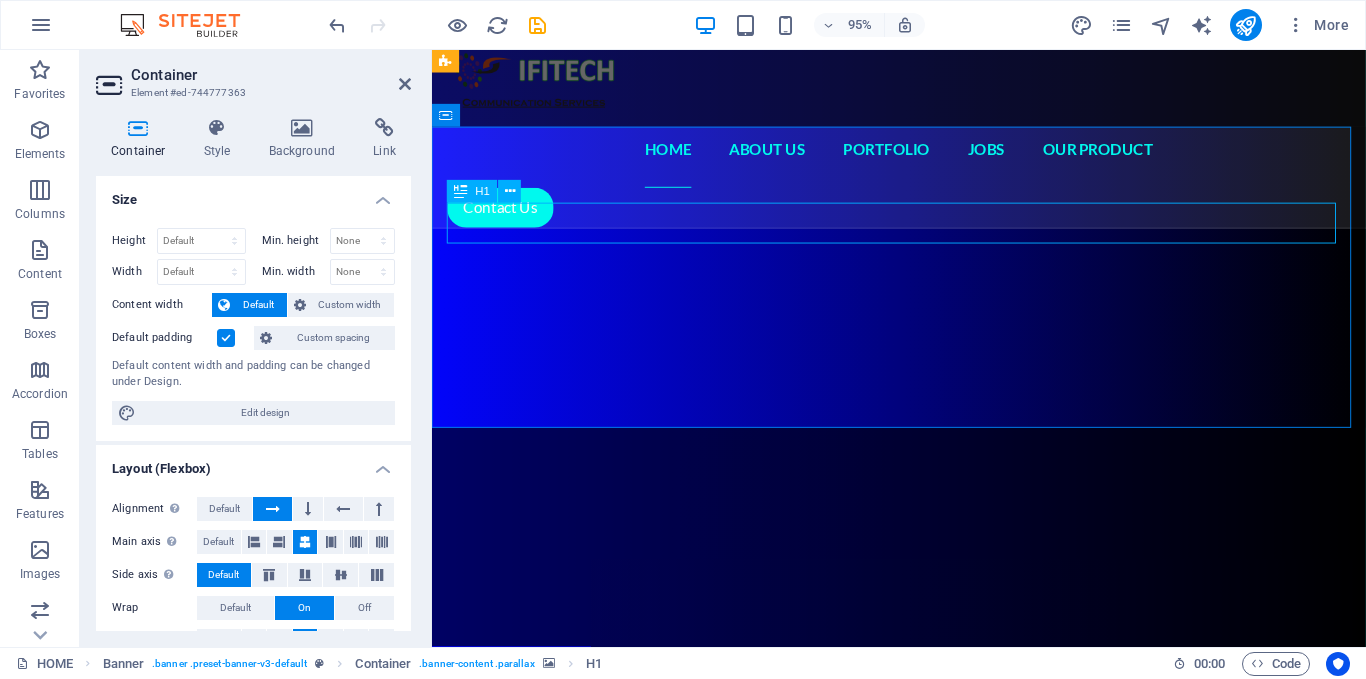 click on "[COMPANY]" at bounding box center [923, 768] 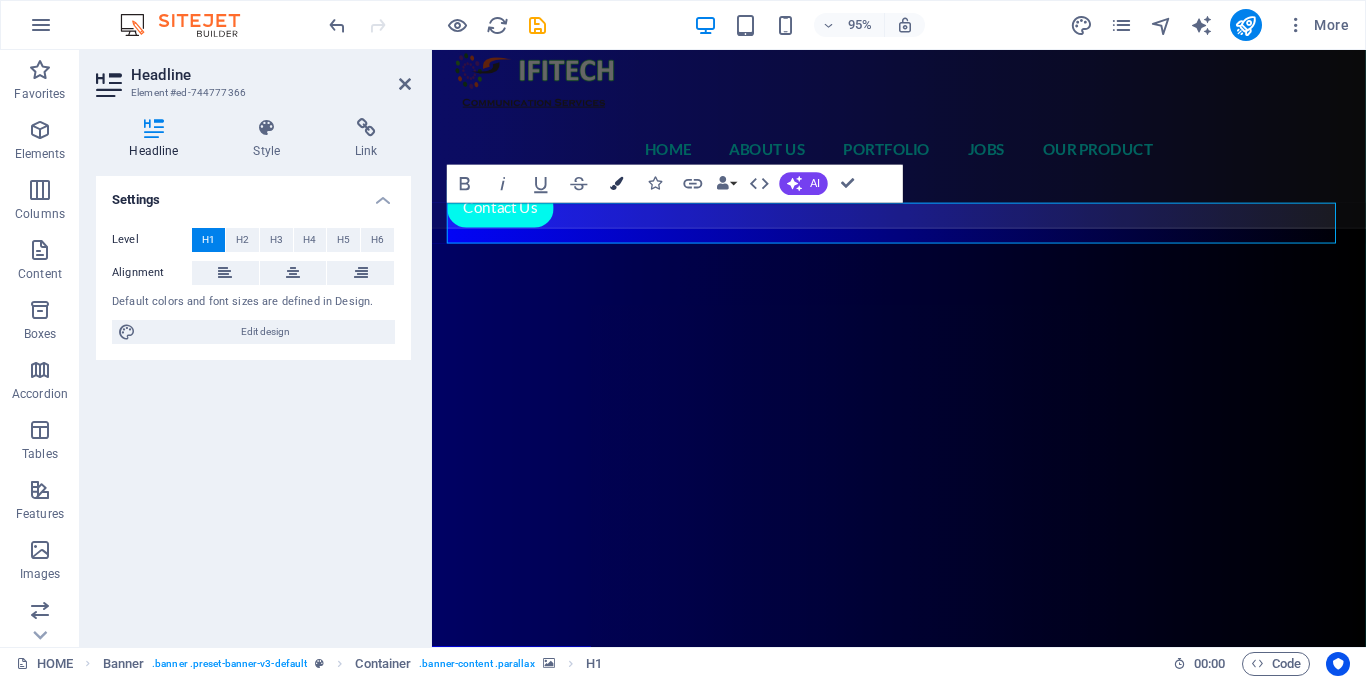 click on "Colors" at bounding box center (617, 184) 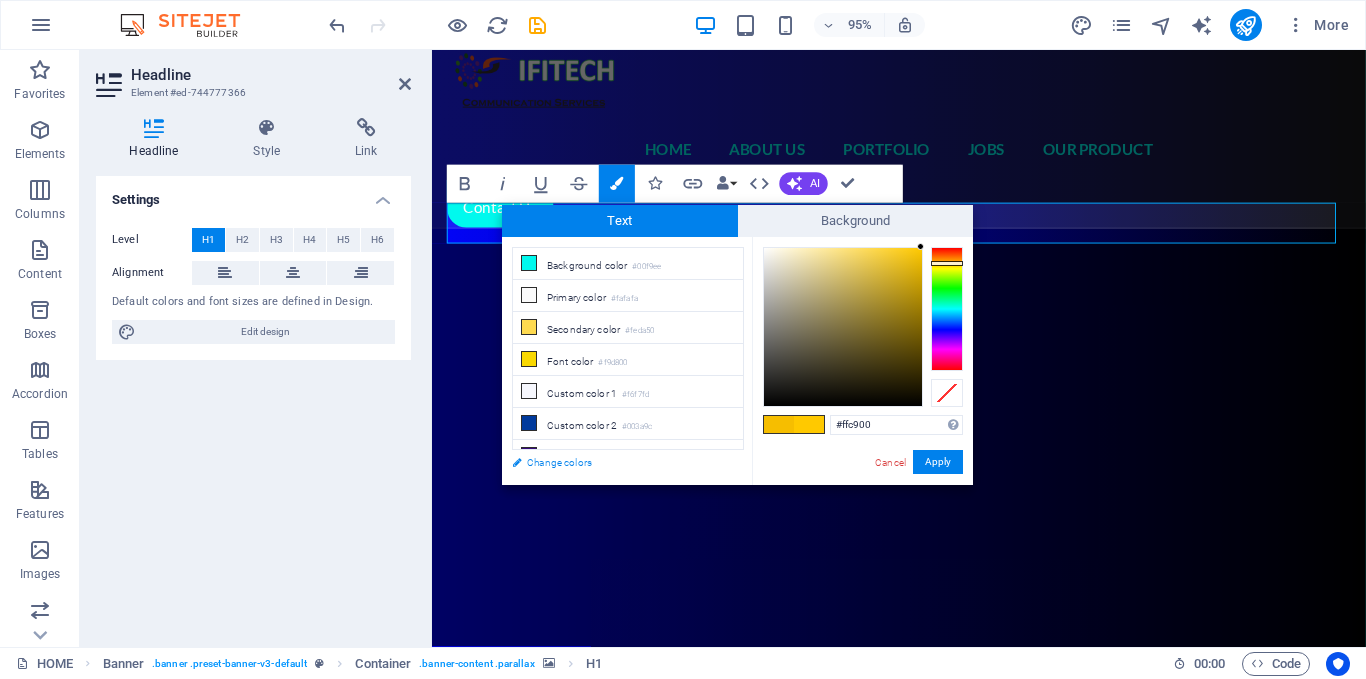 click on "Change colors" at bounding box center [618, 462] 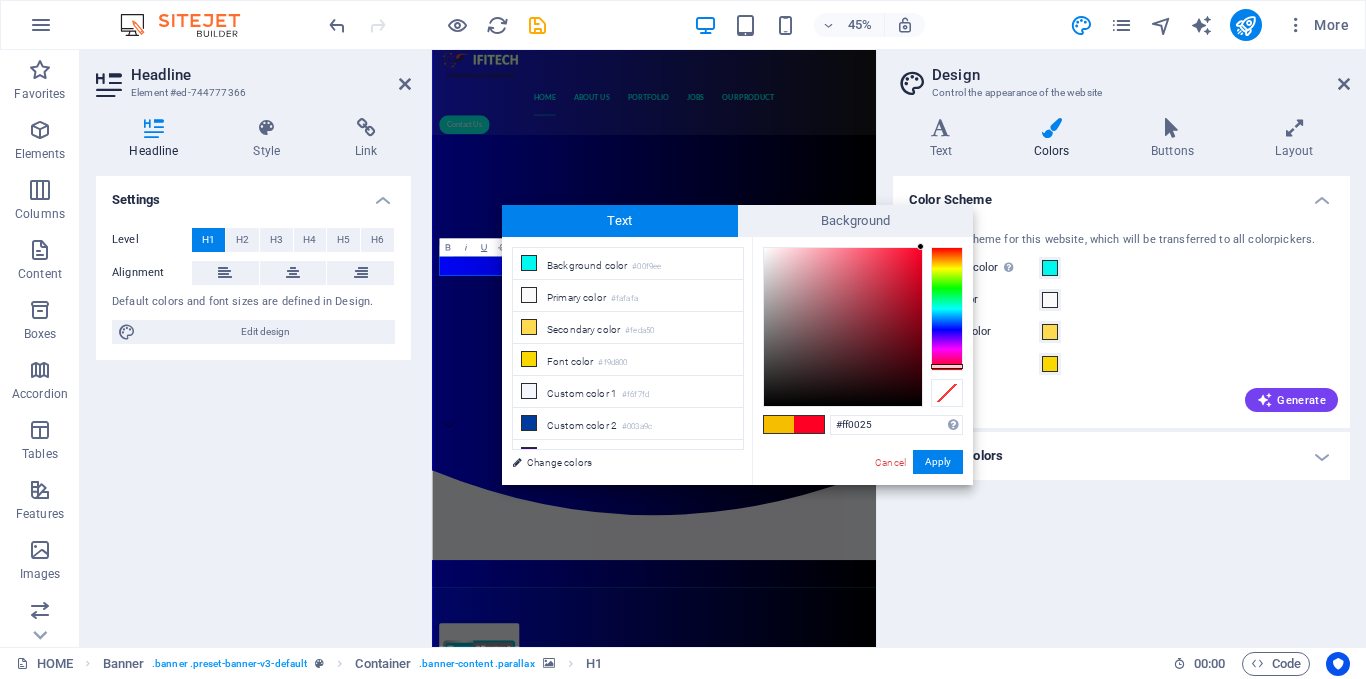 click at bounding box center (947, 309) 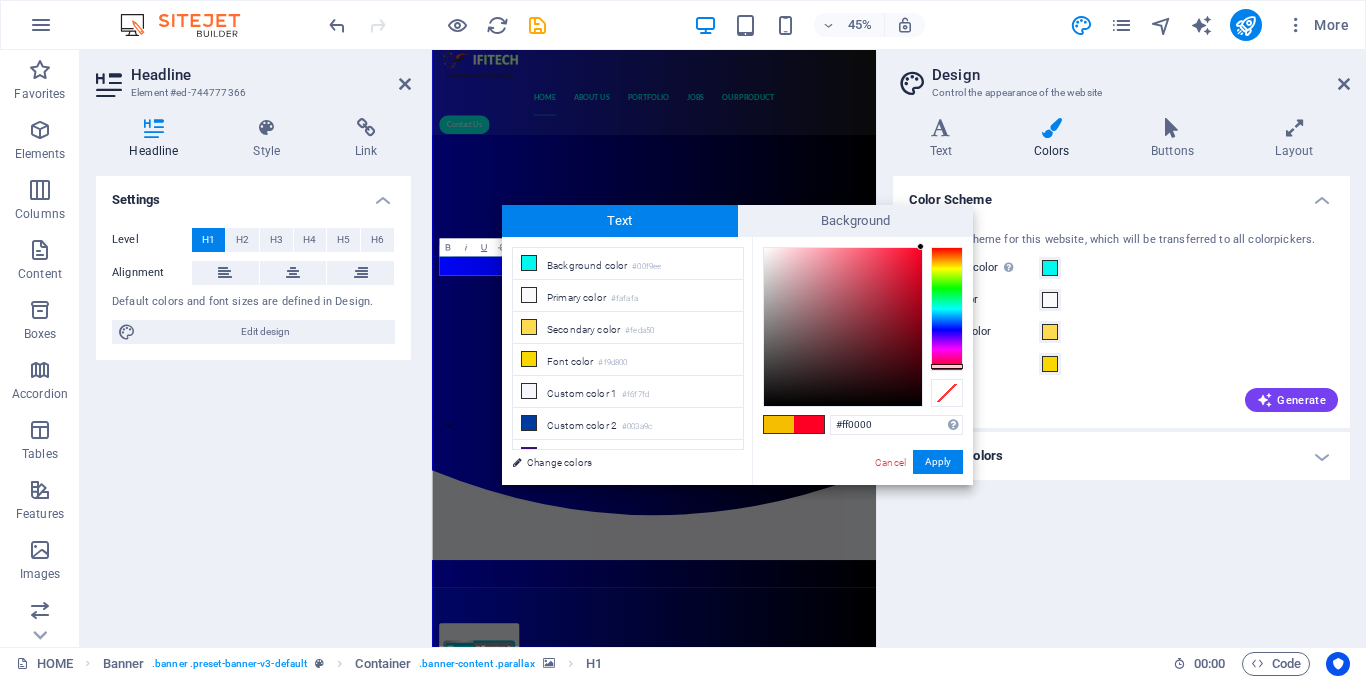 click at bounding box center [947, 309] 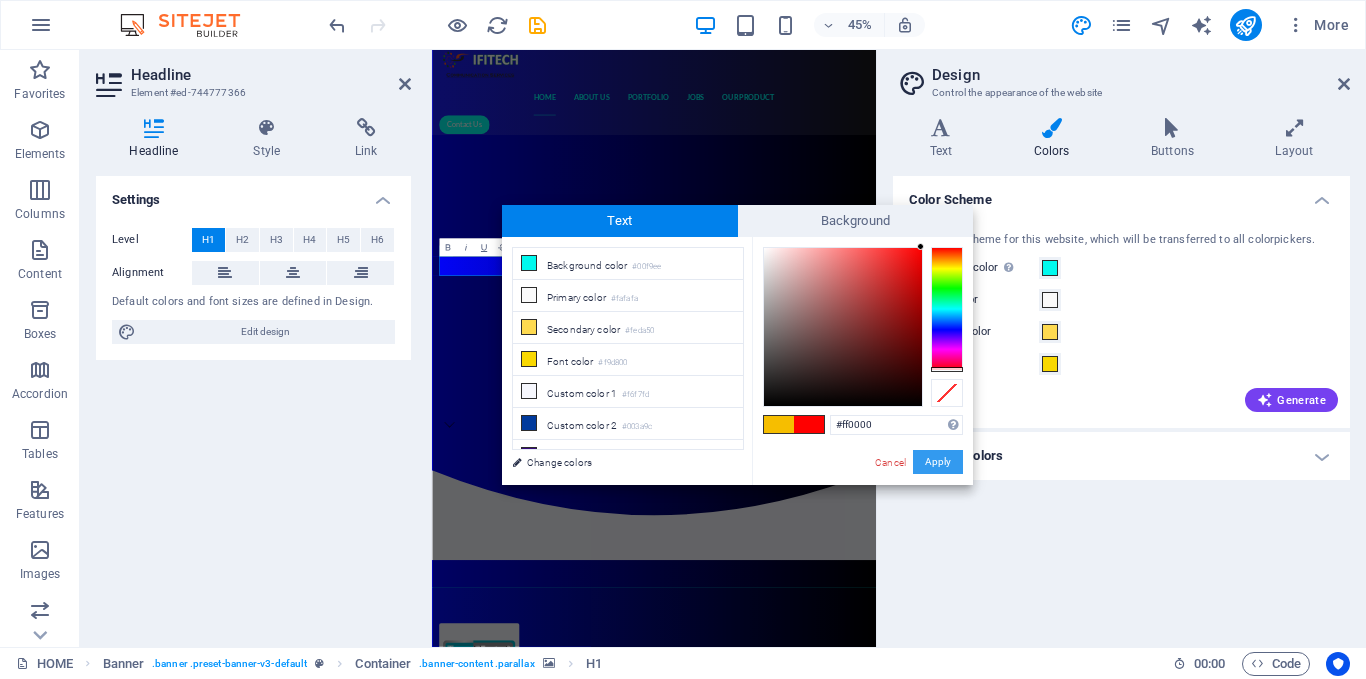 click on "Apply" at bounding box center (938, 462) 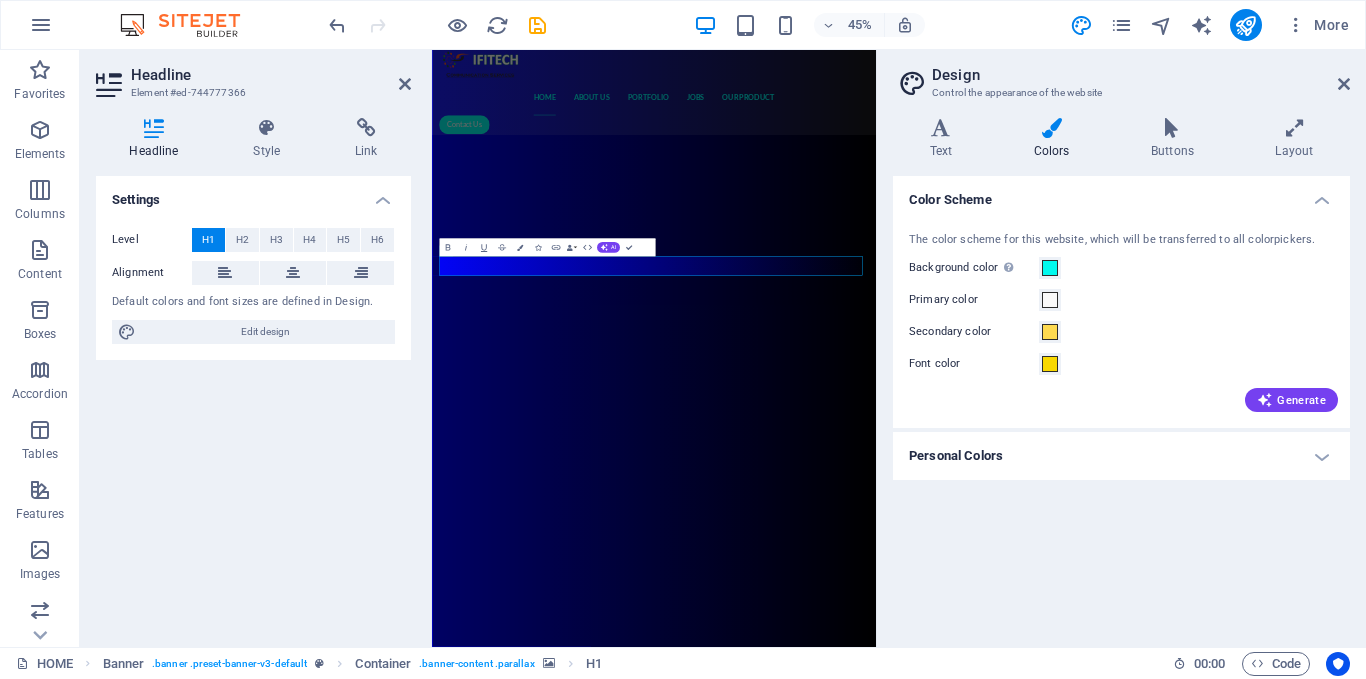 click at bounding box center (925, 745) 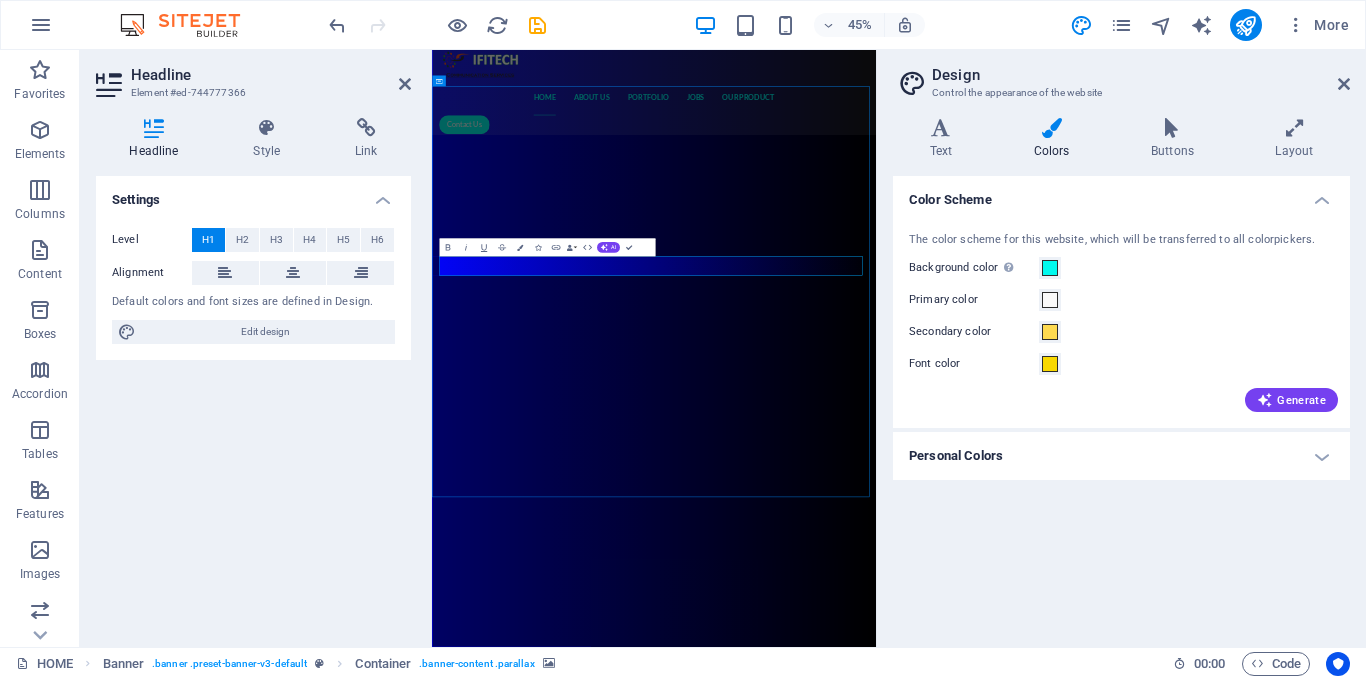click at bounding box center [925, 745] 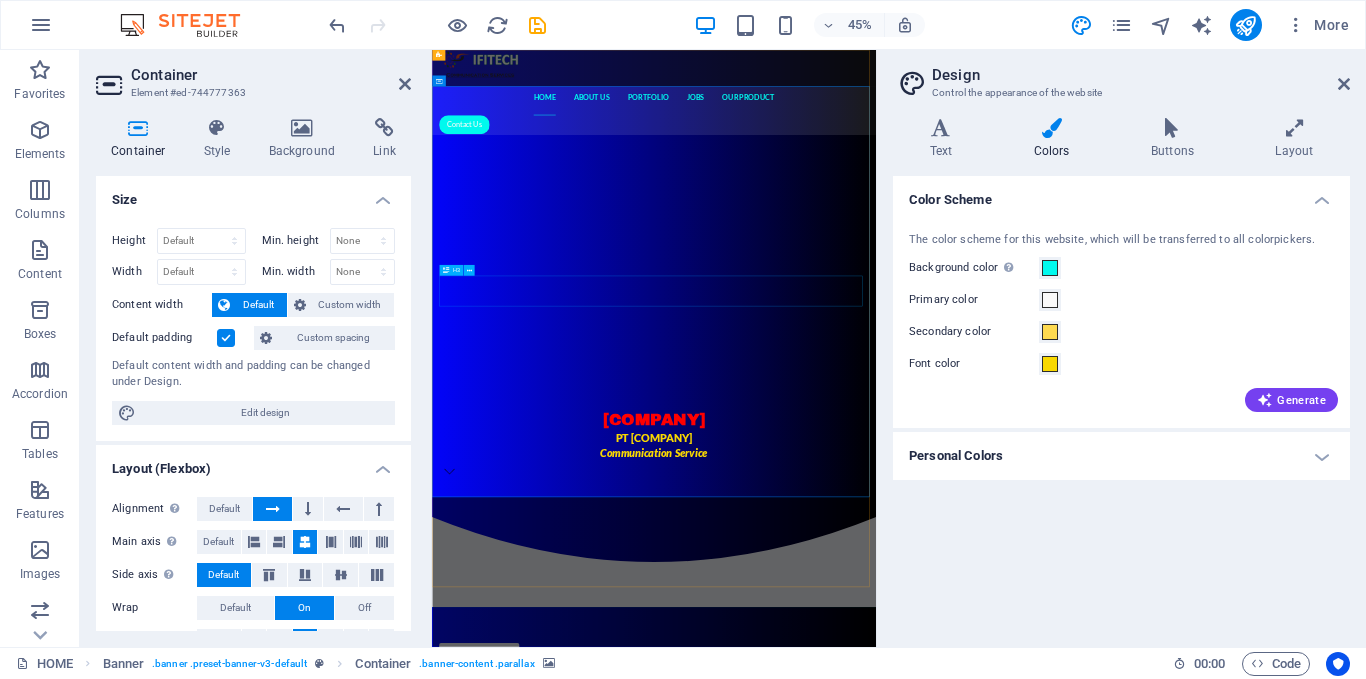 click on "PT [COMPANY] Communication Service" at bounding box center [925, 927] 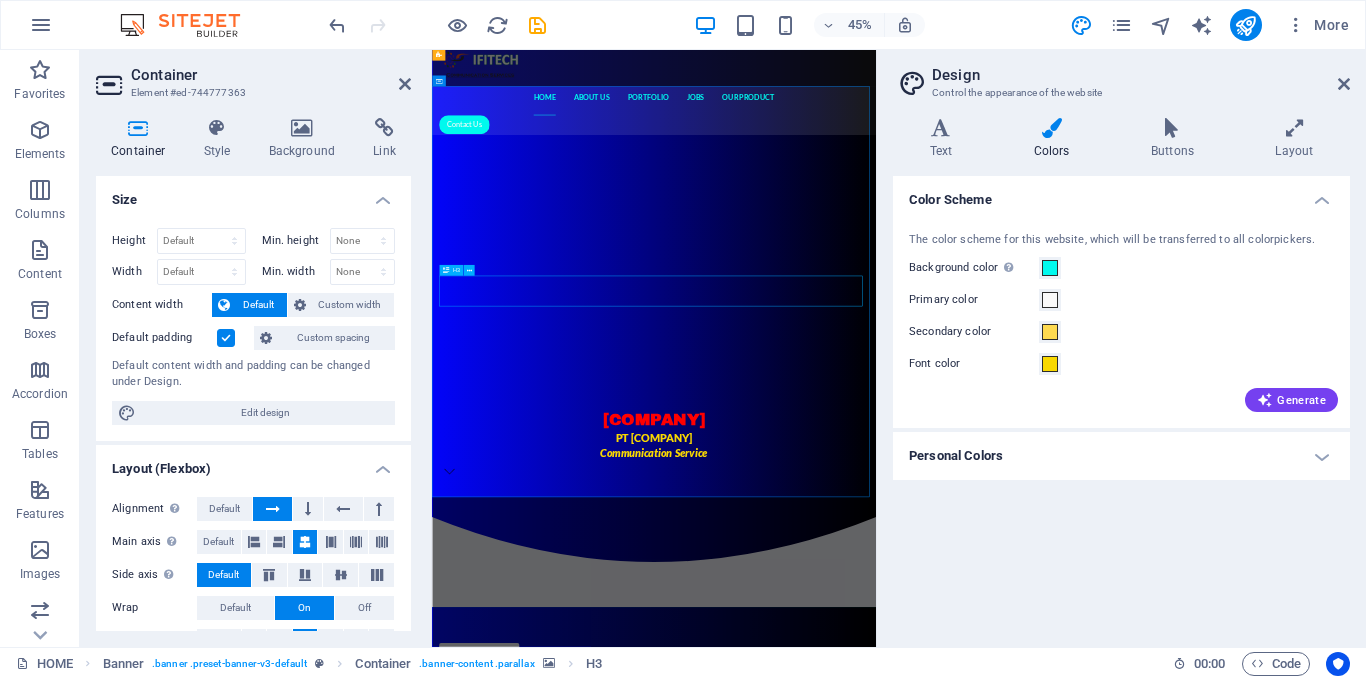 click on "PT [COMPANY] Communication Service" at bounding box center [925, 927] 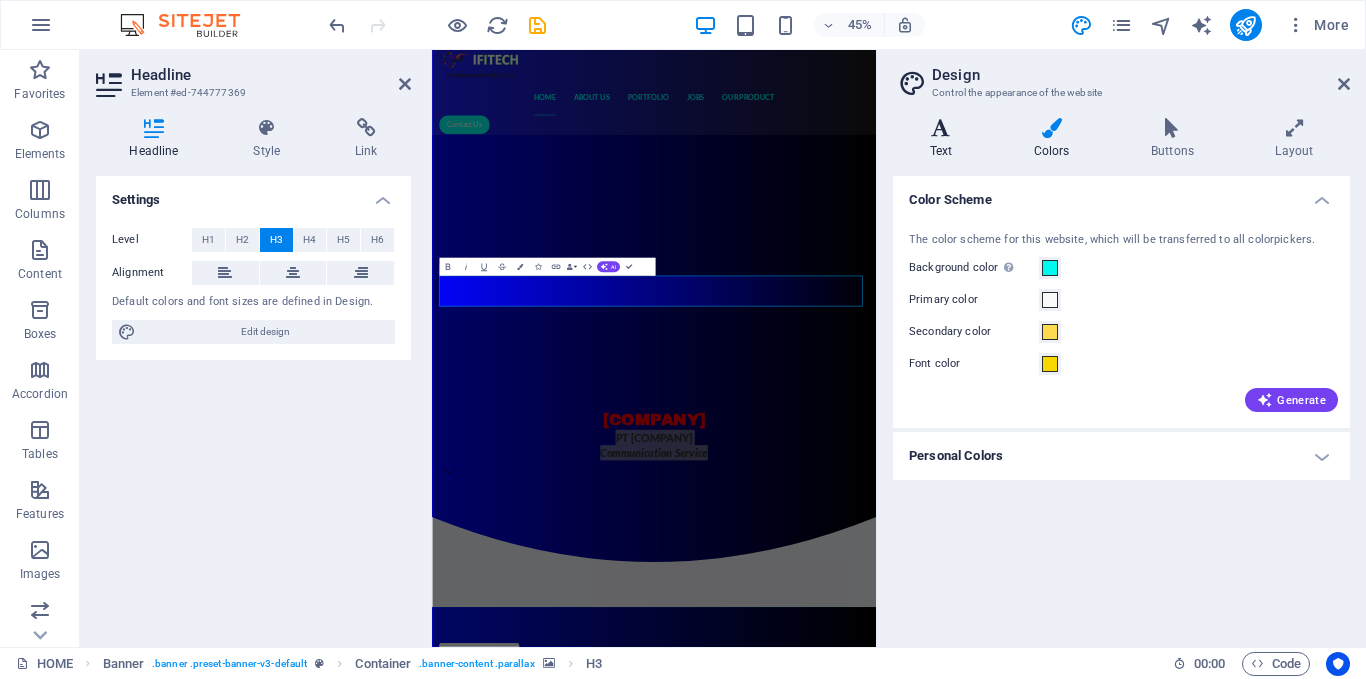 click on "Text" at bounding box center (945, 139) 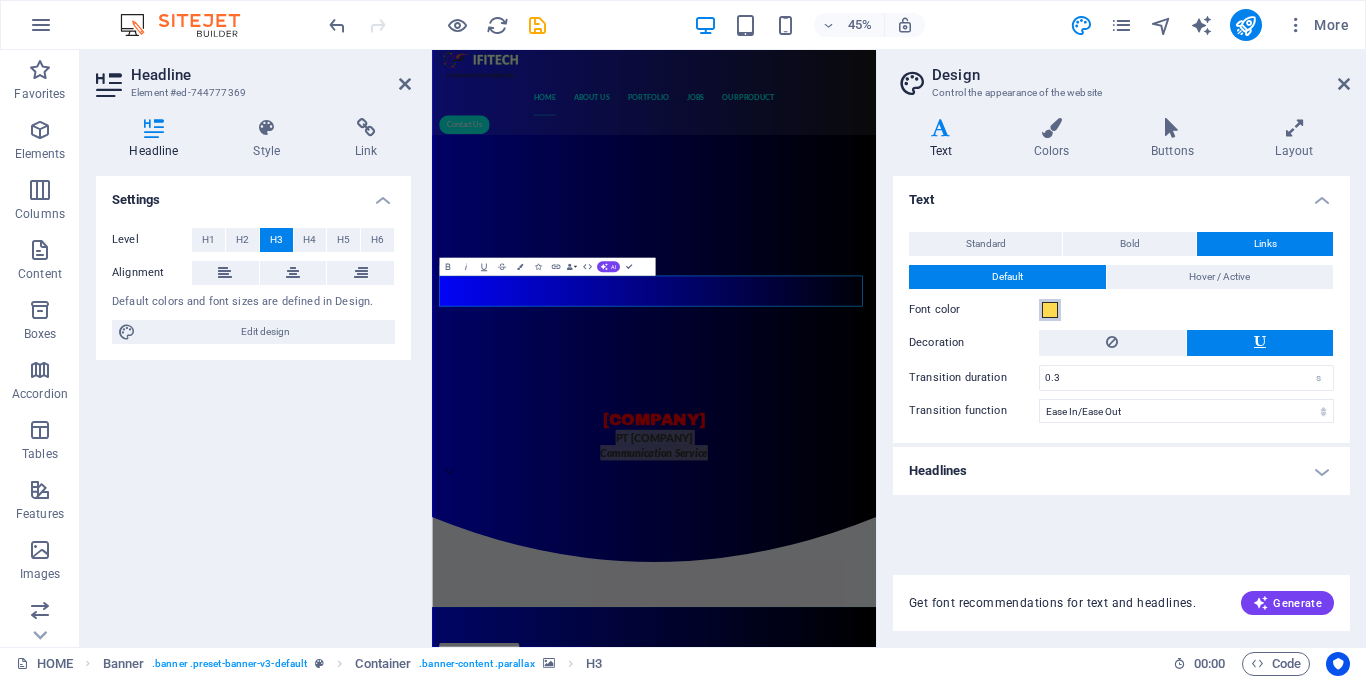 click at bounding box center (1050, 310) 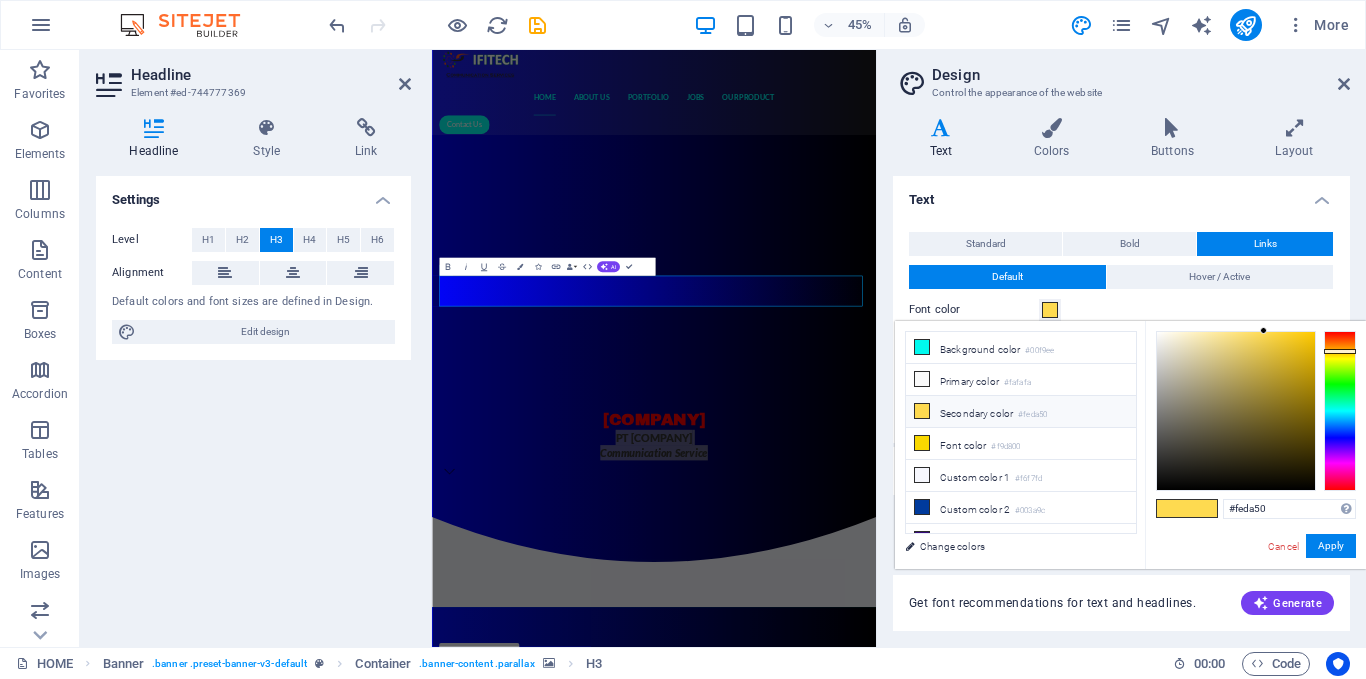 drag, startPoint x: 1131, startPoint y: 457, endPoint x: 1138, endPoint y: 533, distance: 76.321686 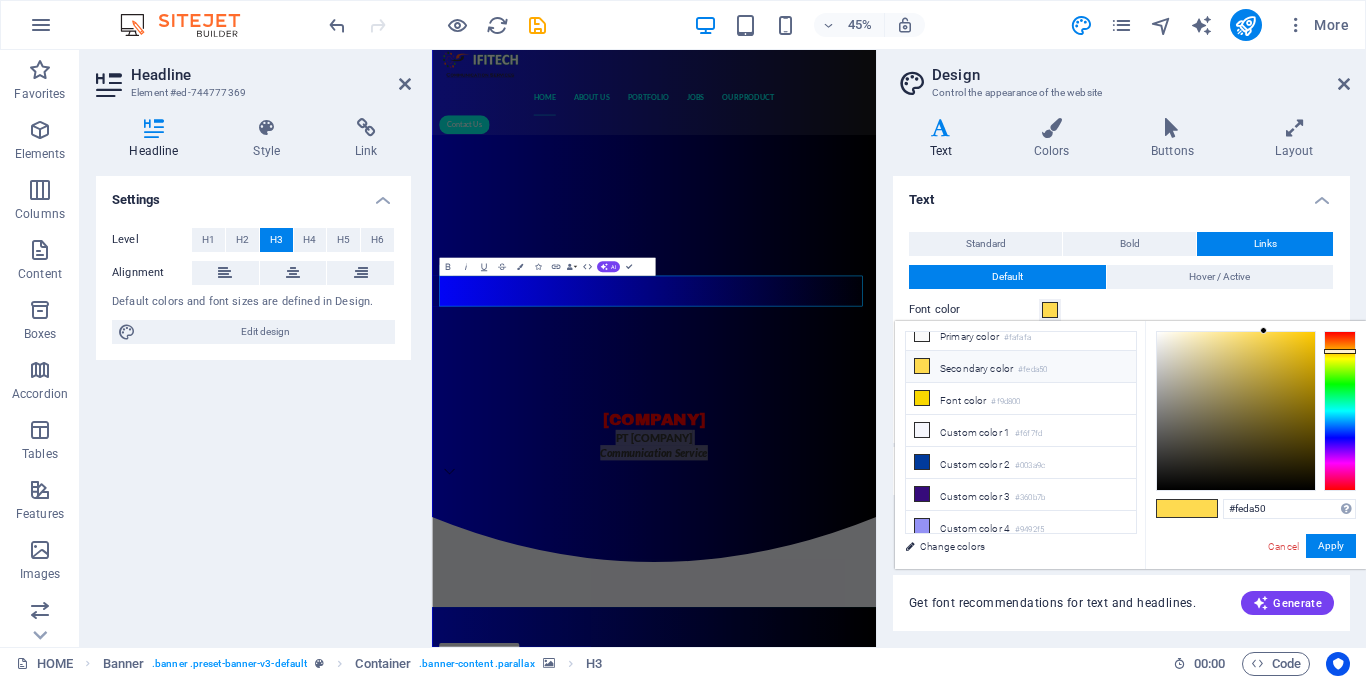 scroll, scrollTop: 47, scrollLeft: 0, axis: vertical 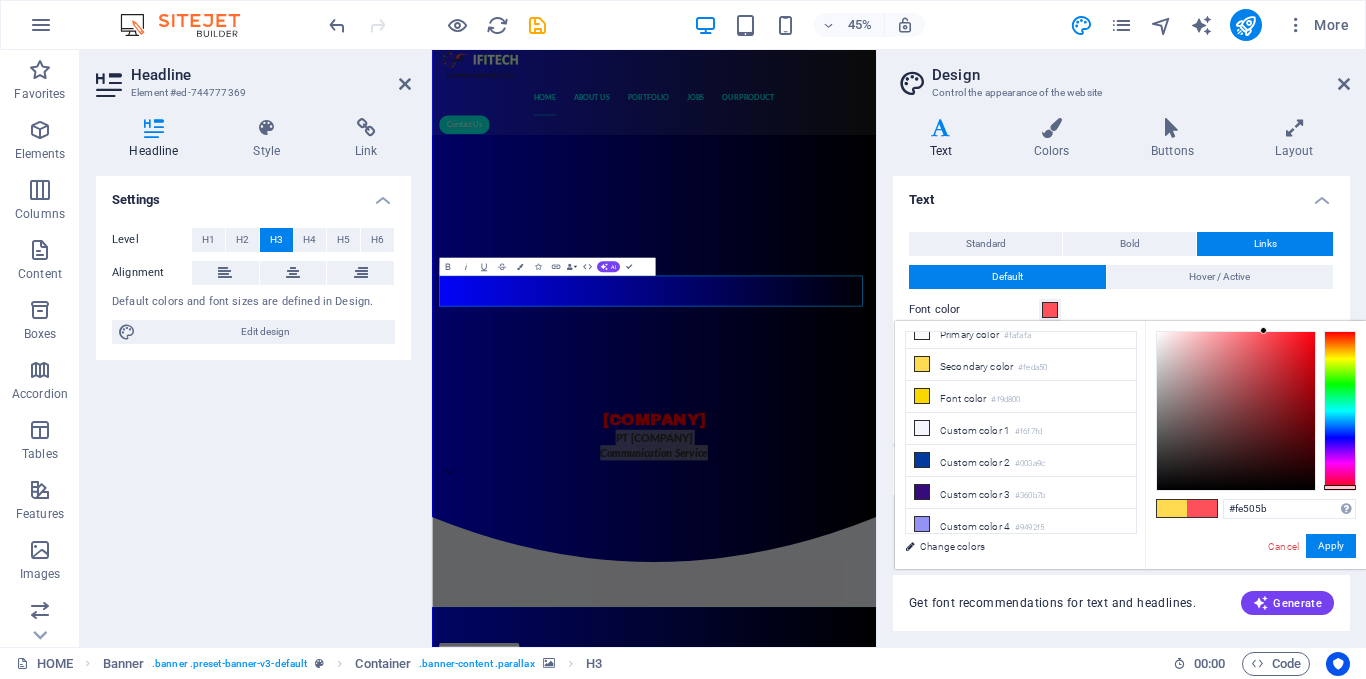 click at bounding box center (1340, 411) 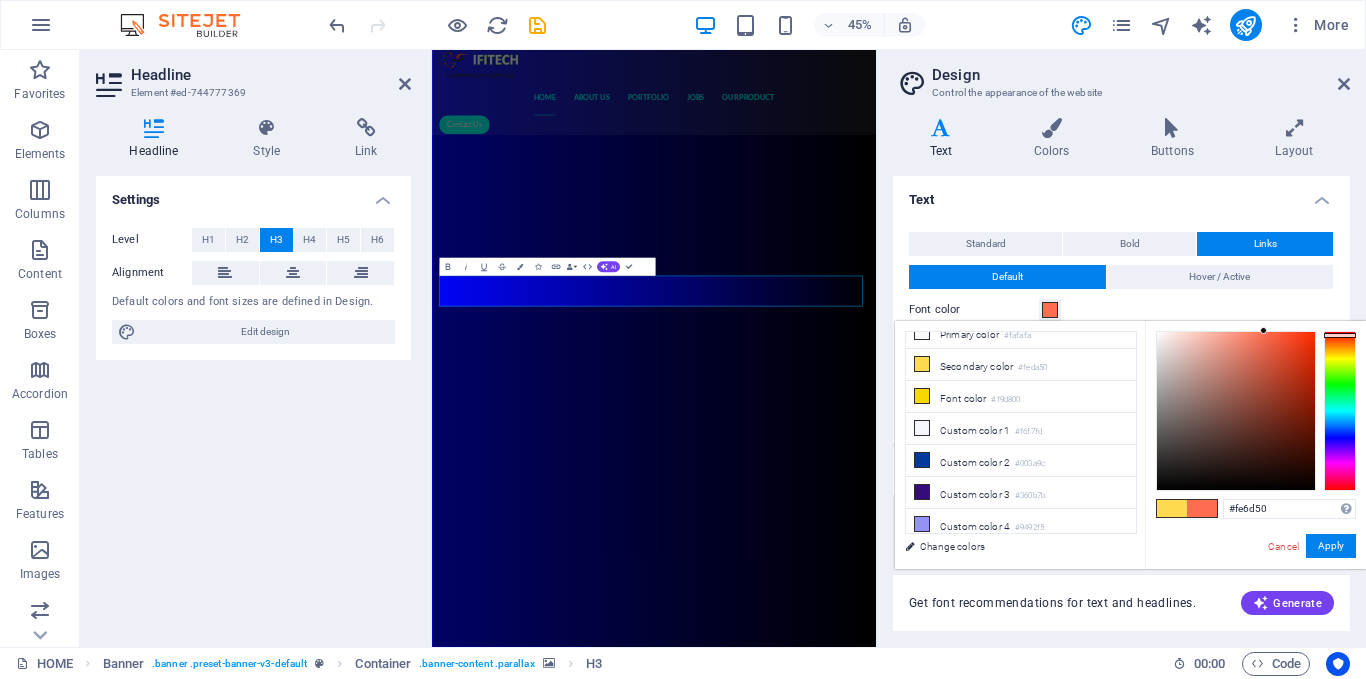 click at bounding box center [1340, 411] 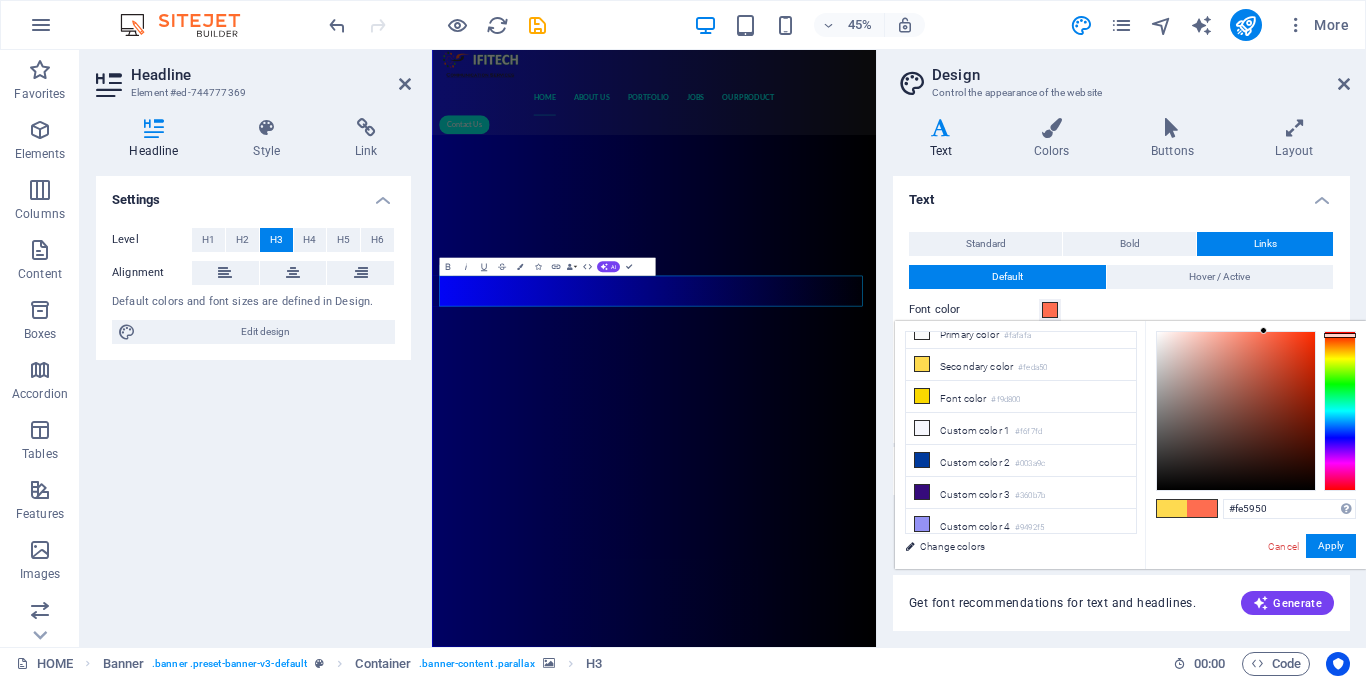 click at bounding box center (1340, 411) 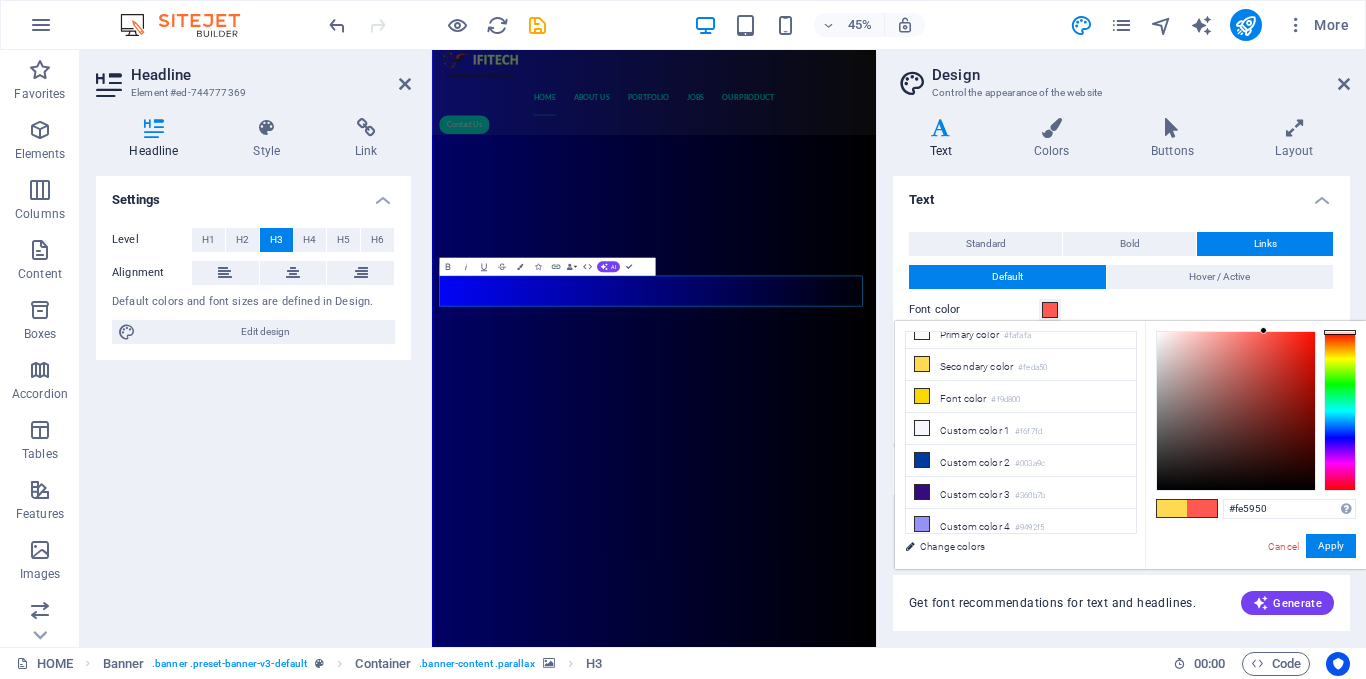 drag, startPoint x: 1343, startPoint y: 331, endPoint x: 1350, endPoint y: 414, distance: 83.294655 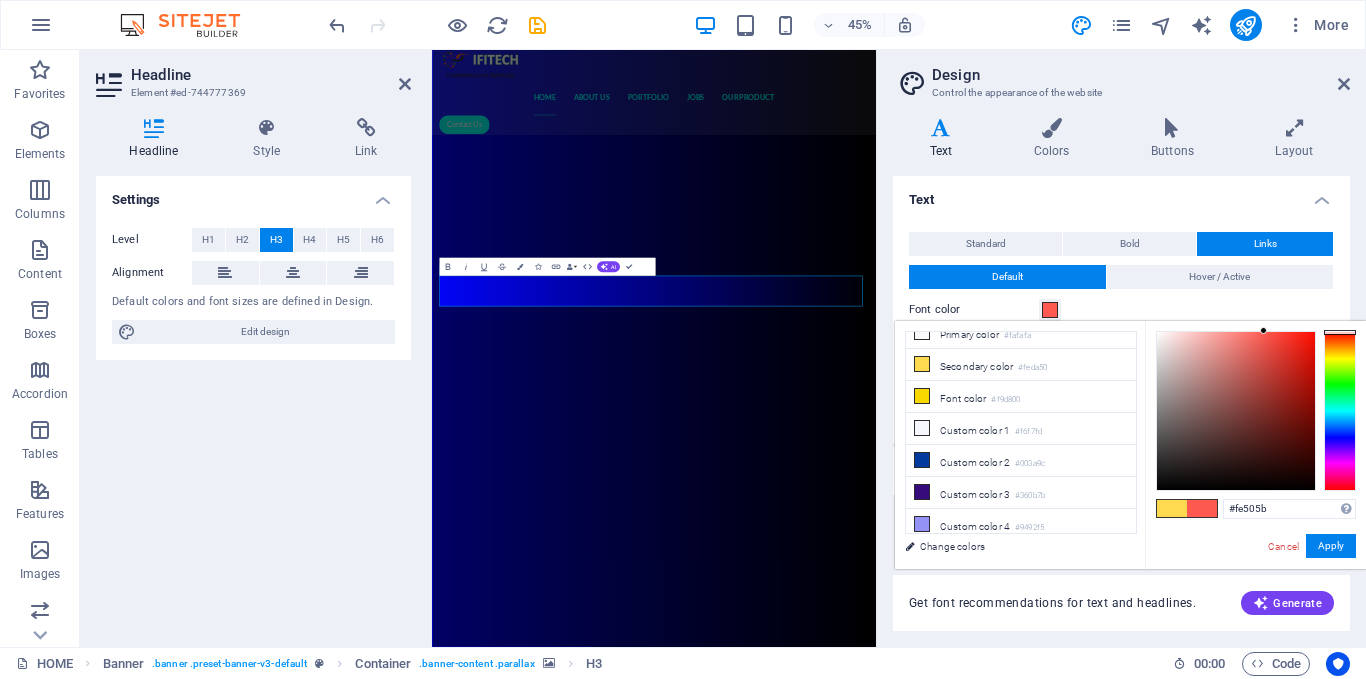 drag, startPoint x: 1350, startPoint y: 414, endPoint x: 1341, endPoint y: 487, distance: 73.552704 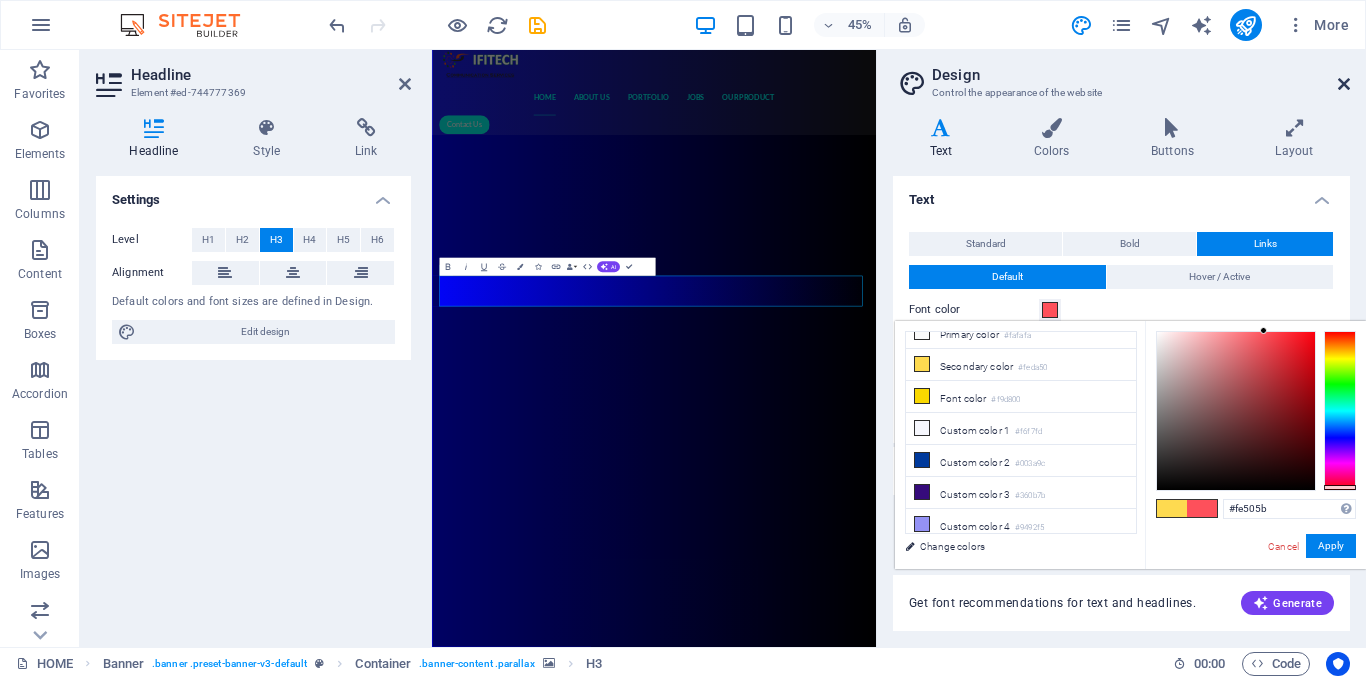 click at bounding box center [1344, 84] 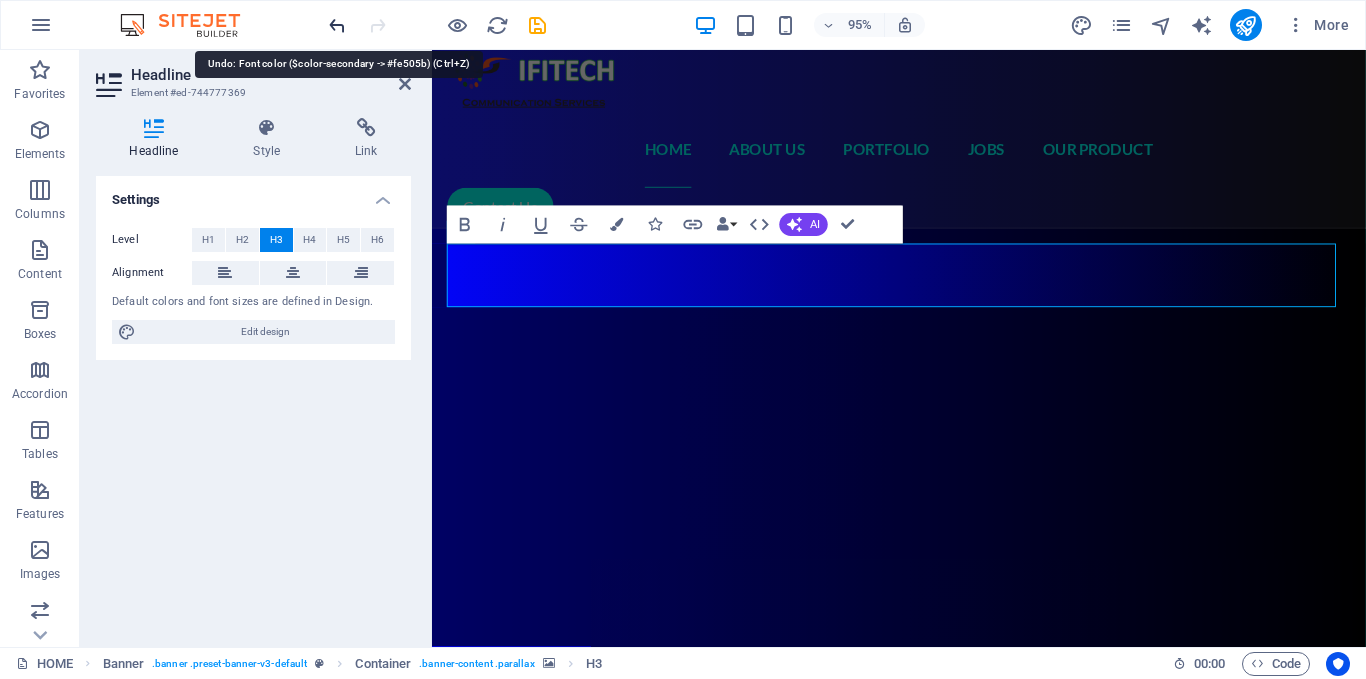 click at bounding box center [337, 25] 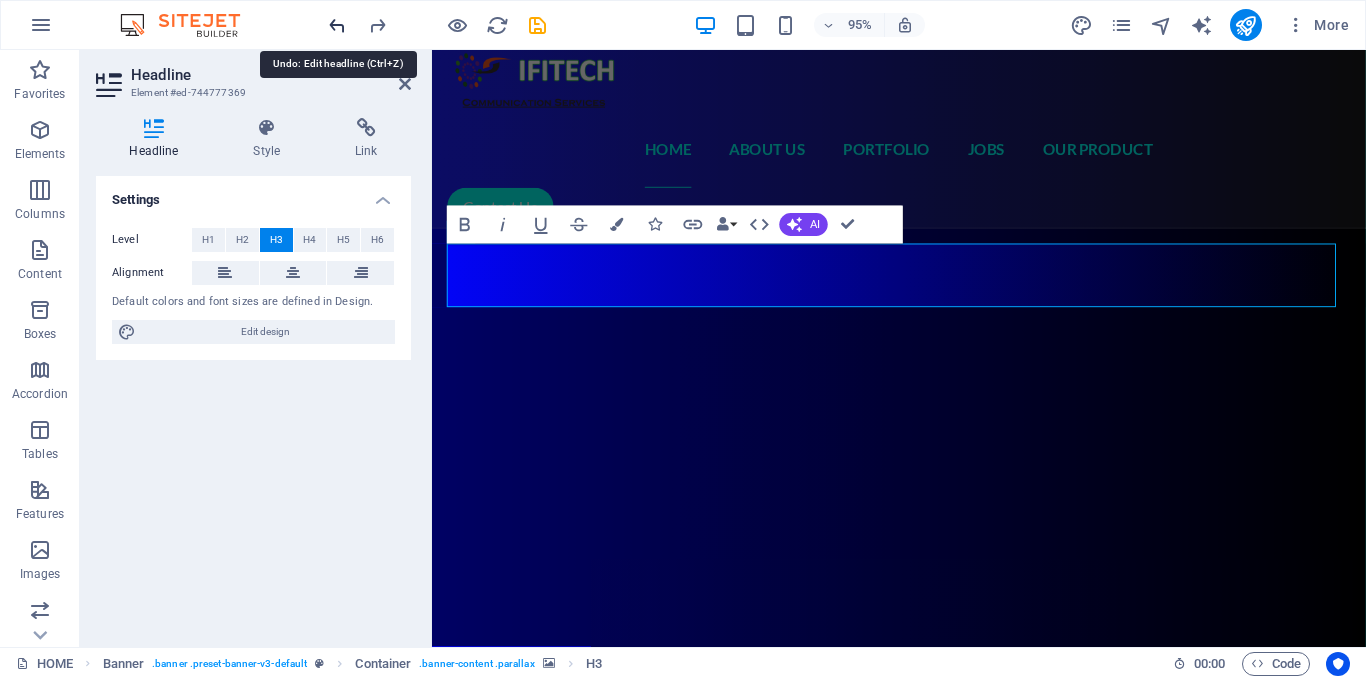 click at bounding box center (337, 25) 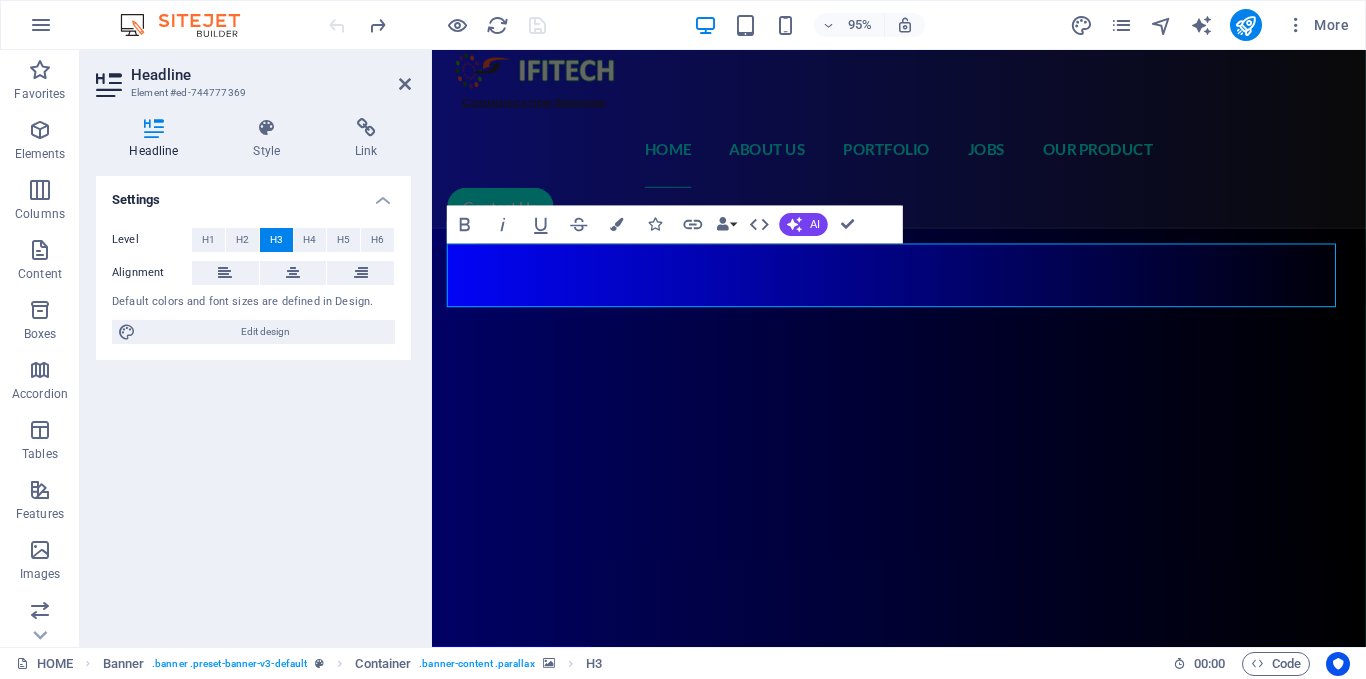 click at bounding box center (437, 25) 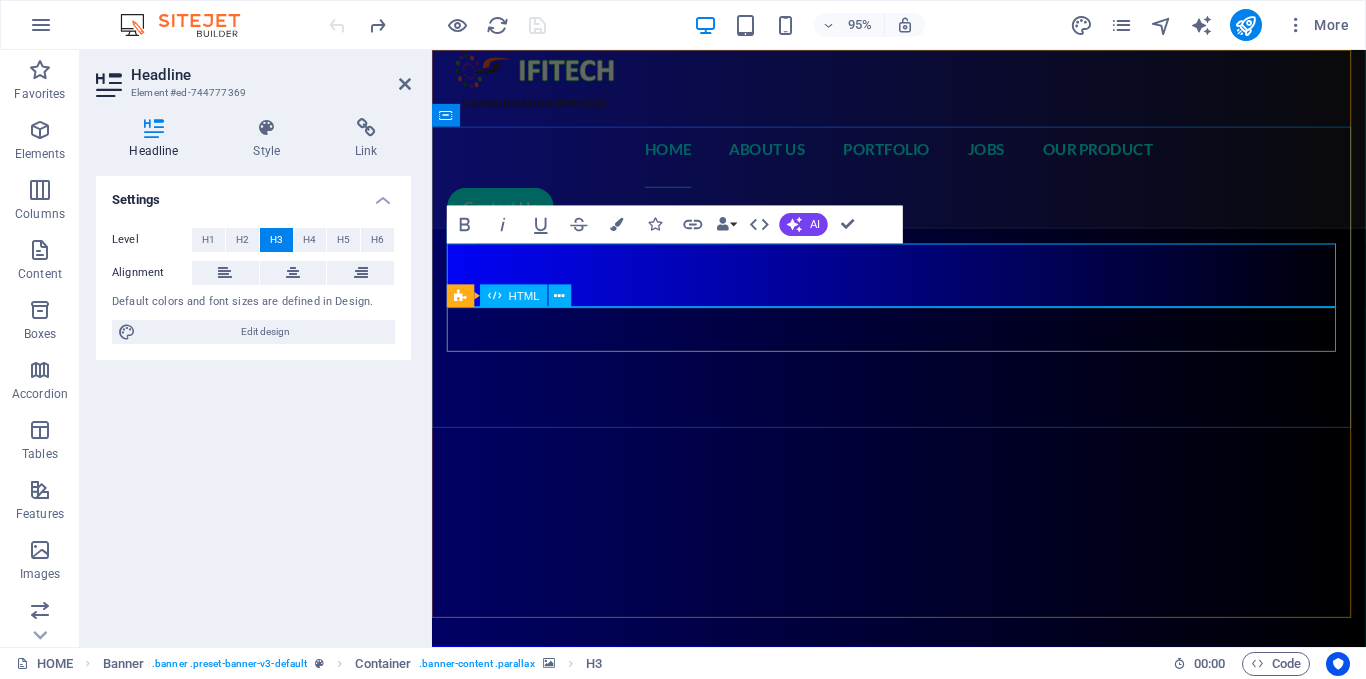 click at bounding box center [471, 893] 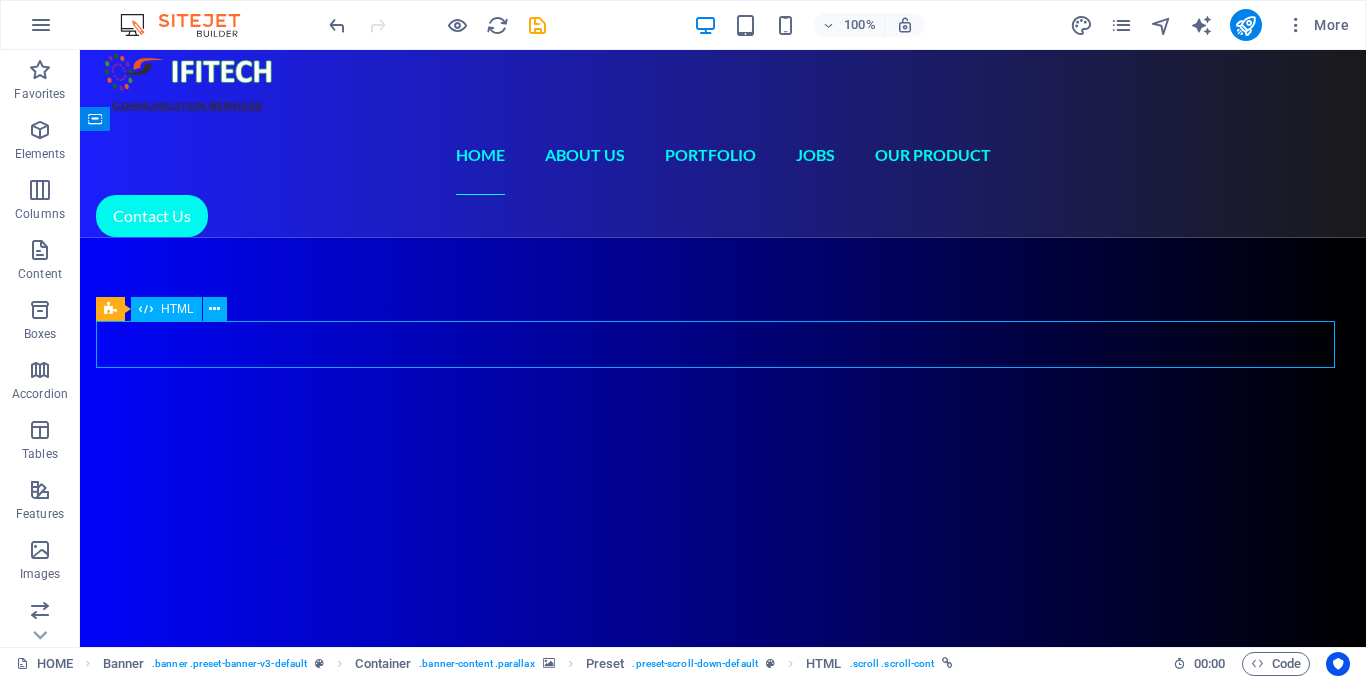 click at bounding box center [119, 880] 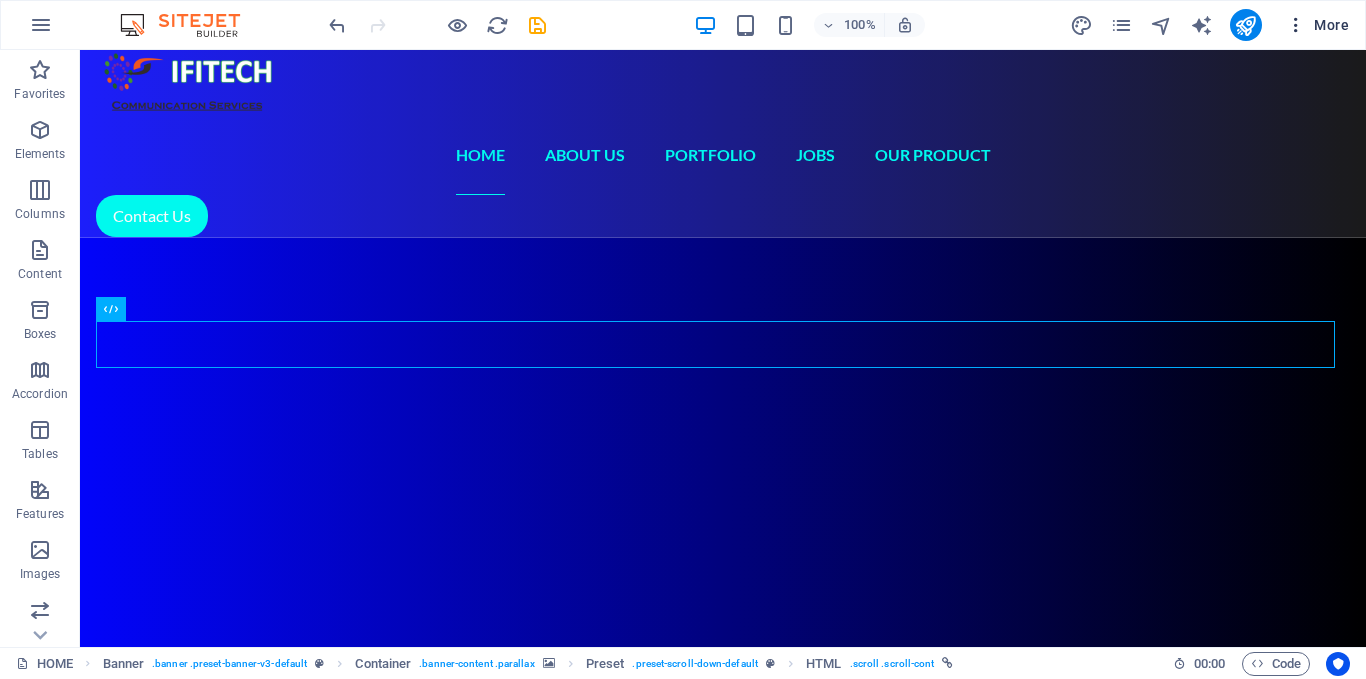 click on "More" at bounding box center (1317, 25) 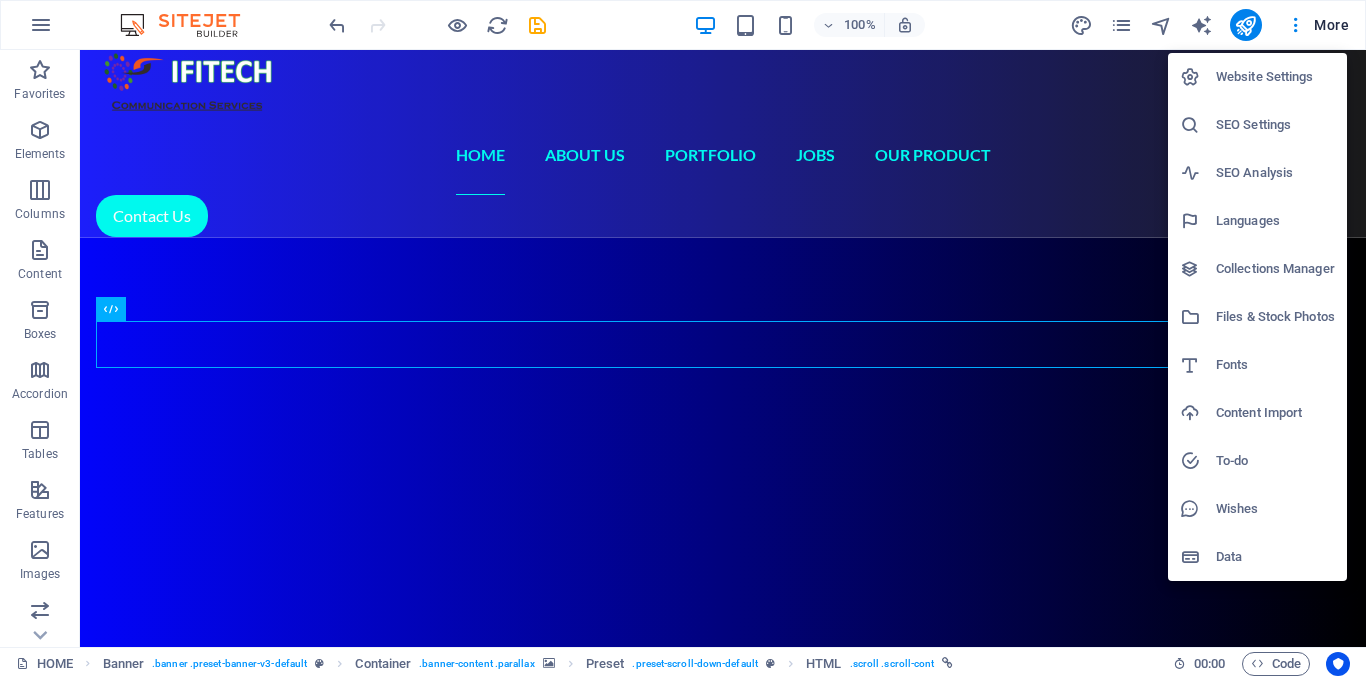 click on "Website Settings" at bounding box center (1275, 77) 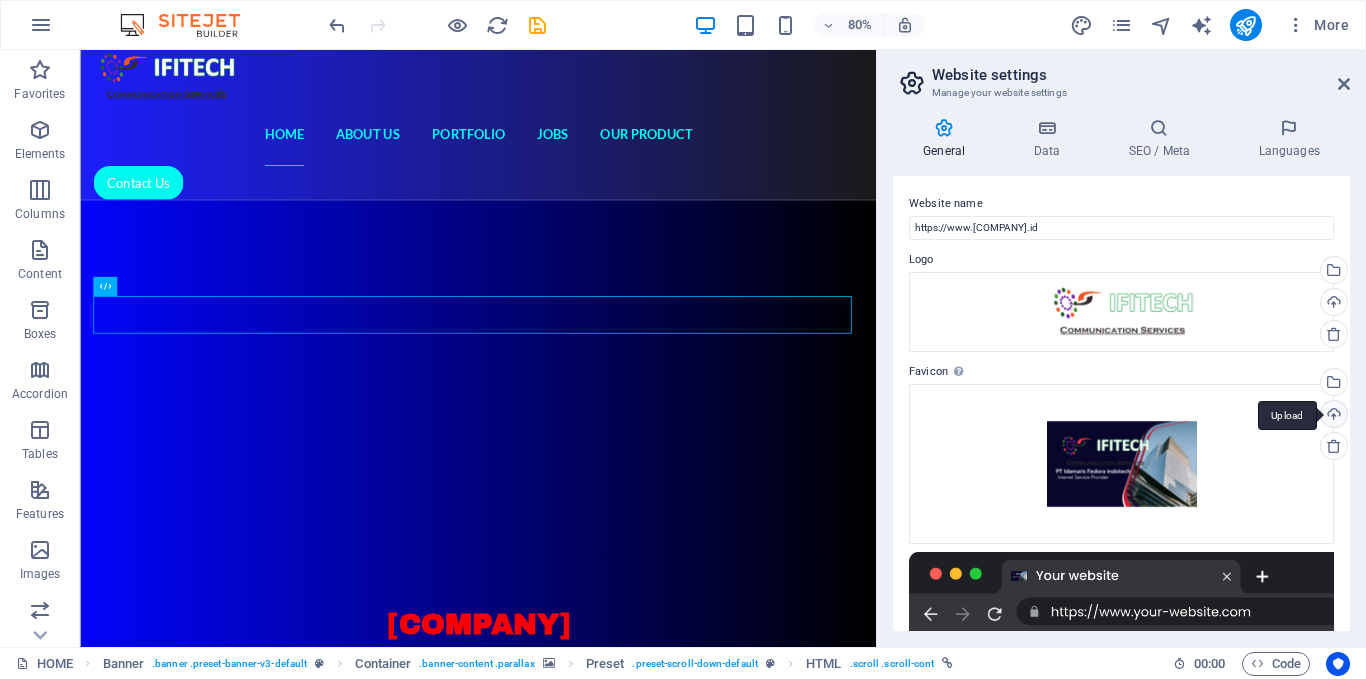 click on "Upload" at bounding box center (1332, 416) 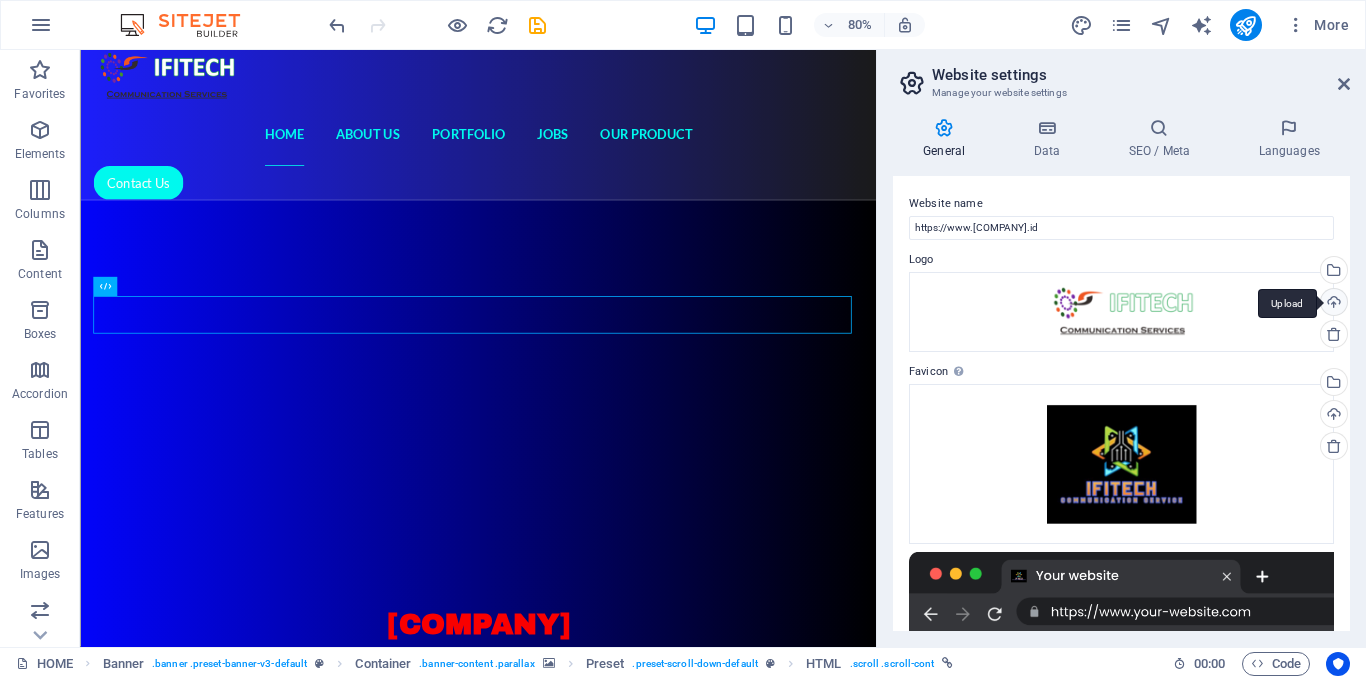 click on "Upload" at bounding box center [1332, 304] 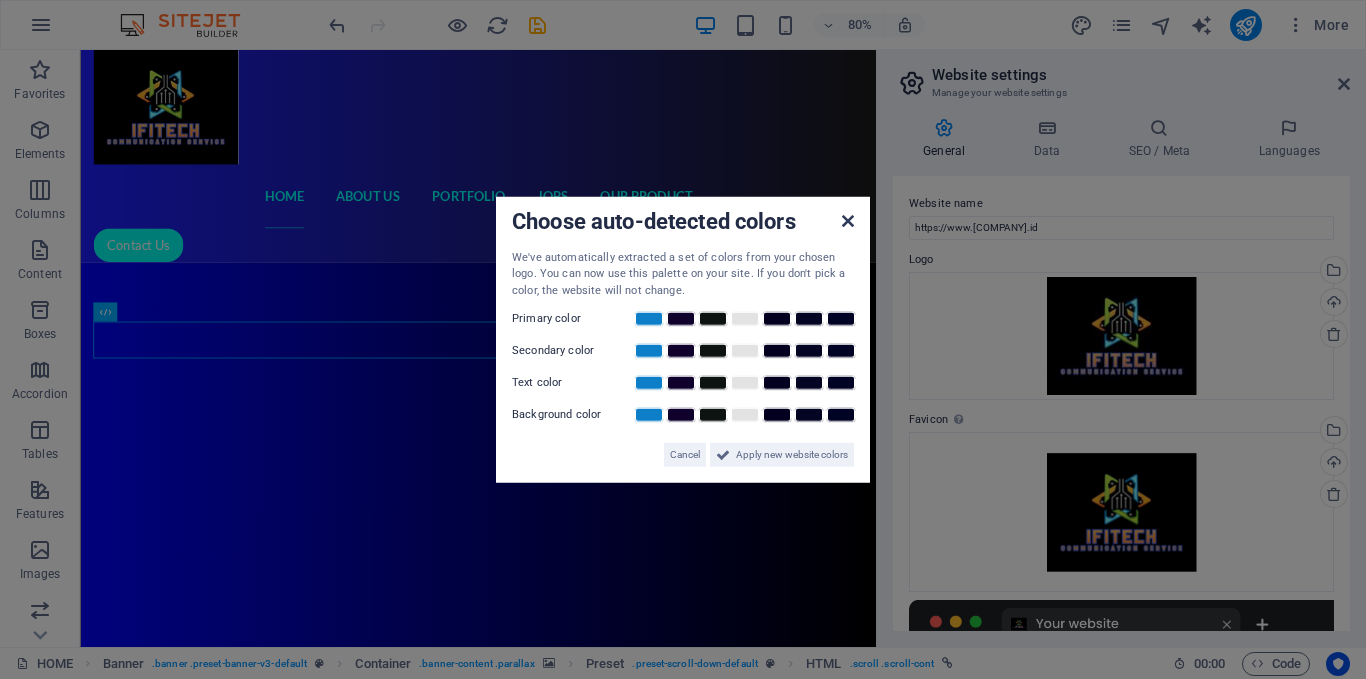 click at bounding box center (848, 220) 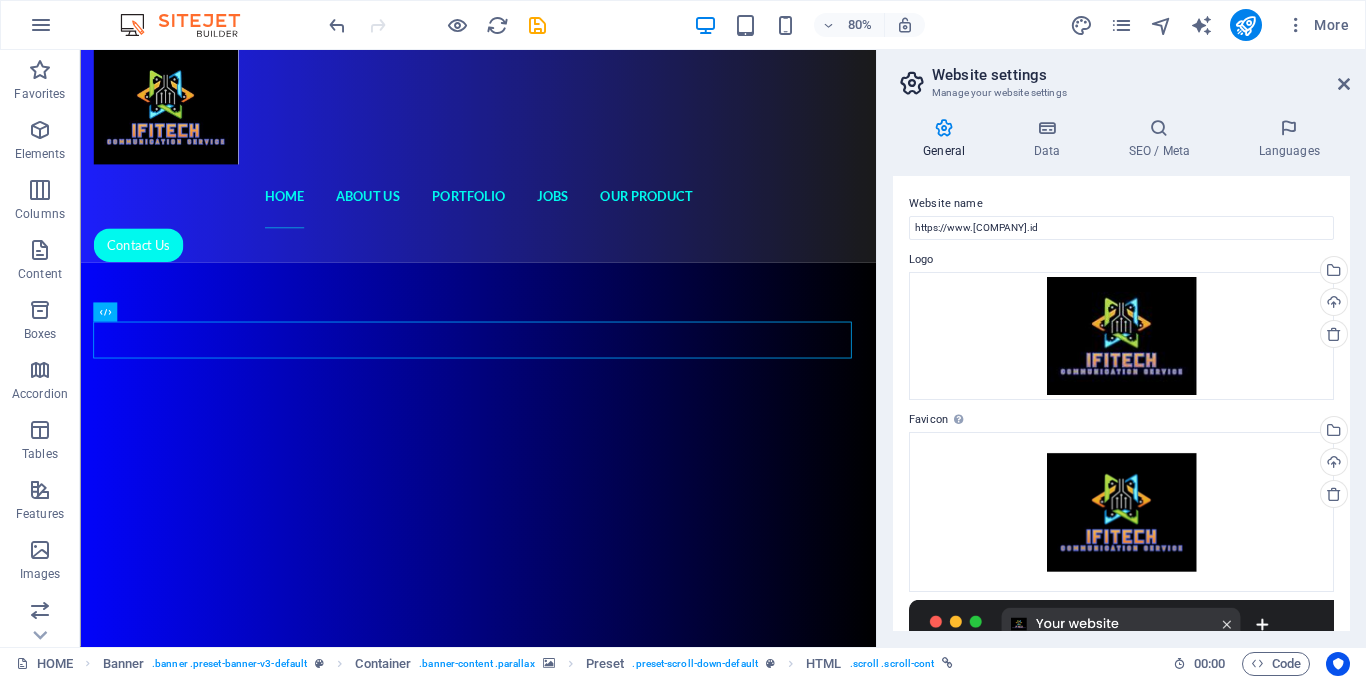 drag, startPoint x: 1350, startPoint y: 365, endPoint x: 1350, endPoint y: 430, distance: 65 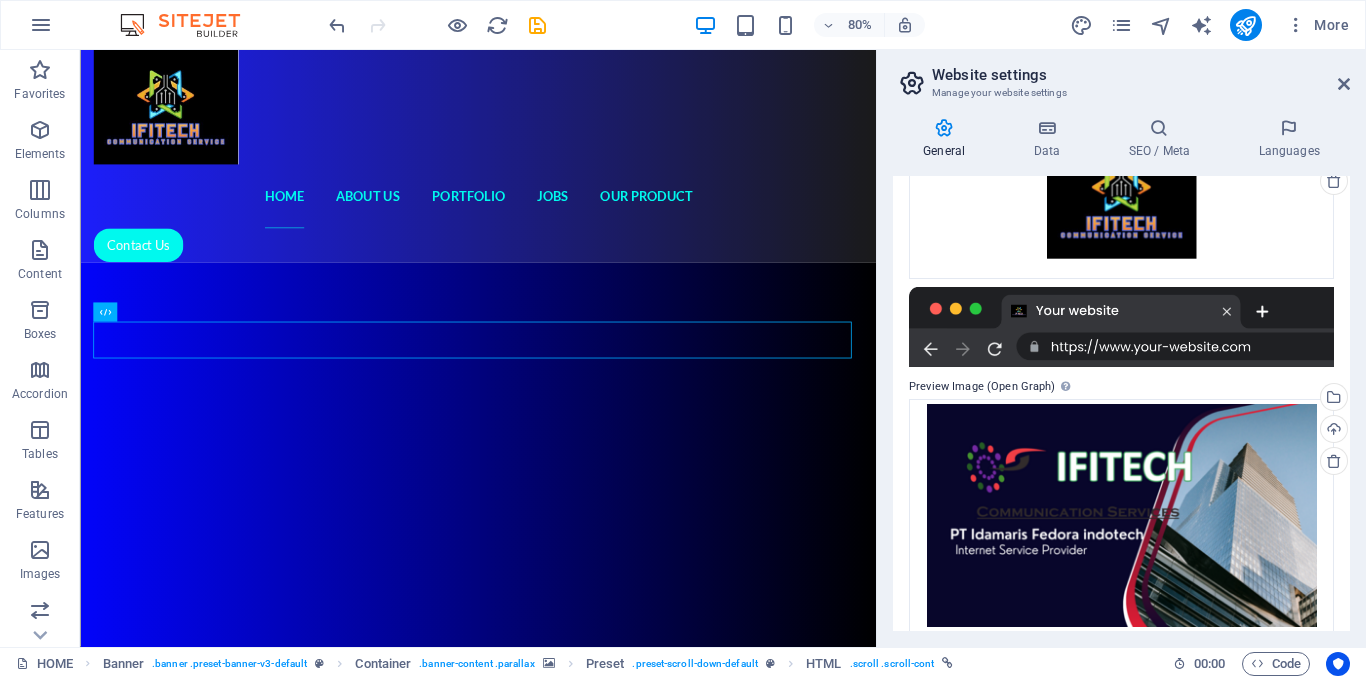 scroll, scrollTop: 330, scrollLeft: 0, axis: vertical 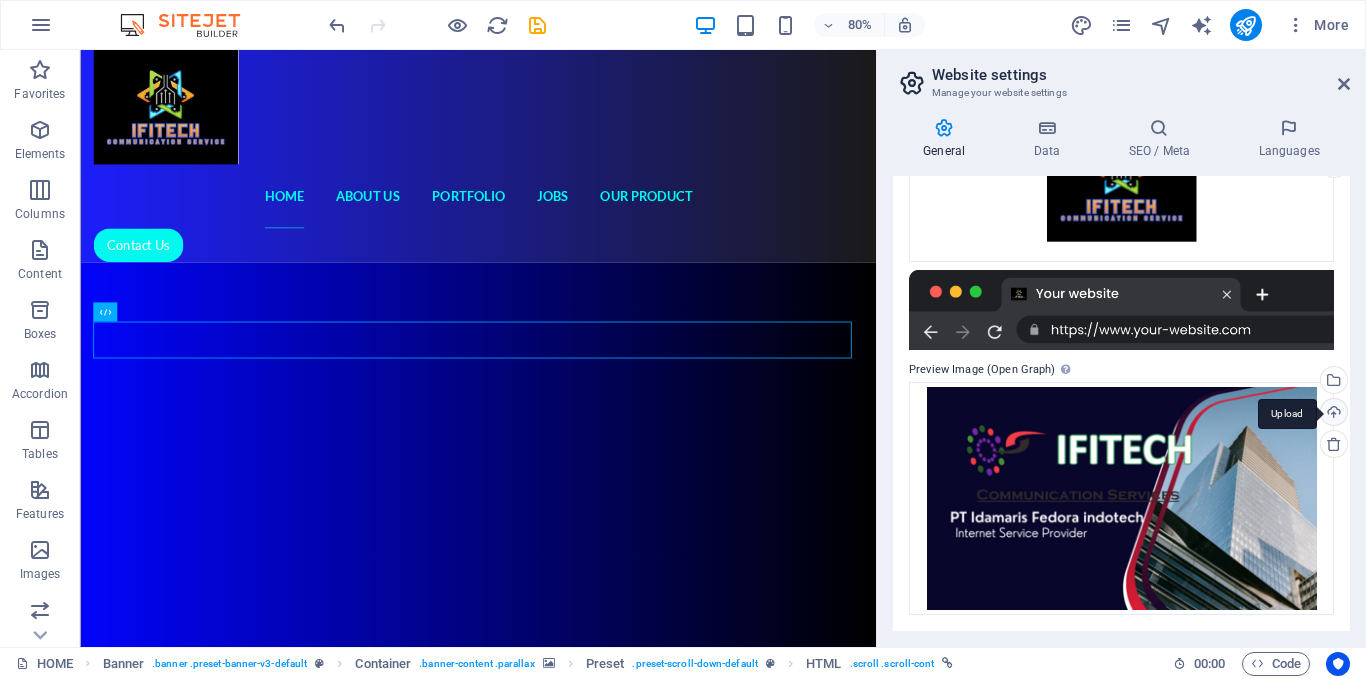 click on "Upload" at bounding box center (1332, 414) 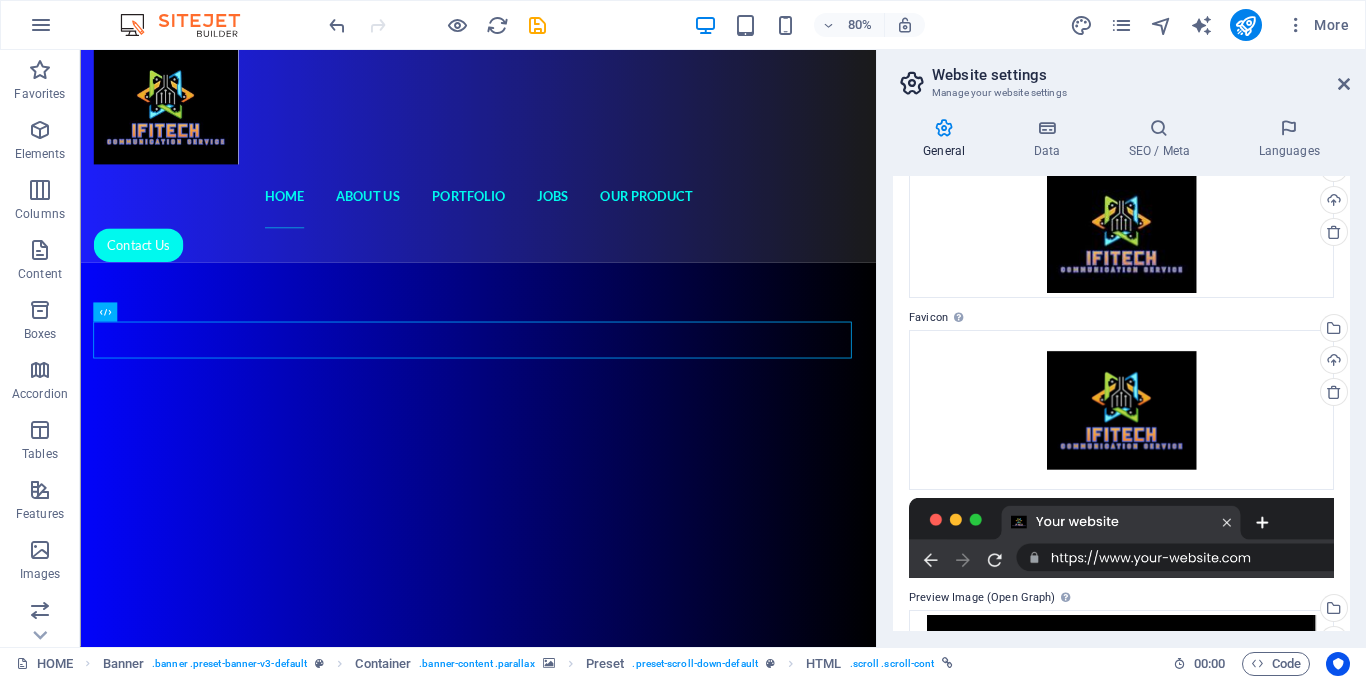 scroll, scrollTop: 86, scrollLeft: 0, axis: vertical 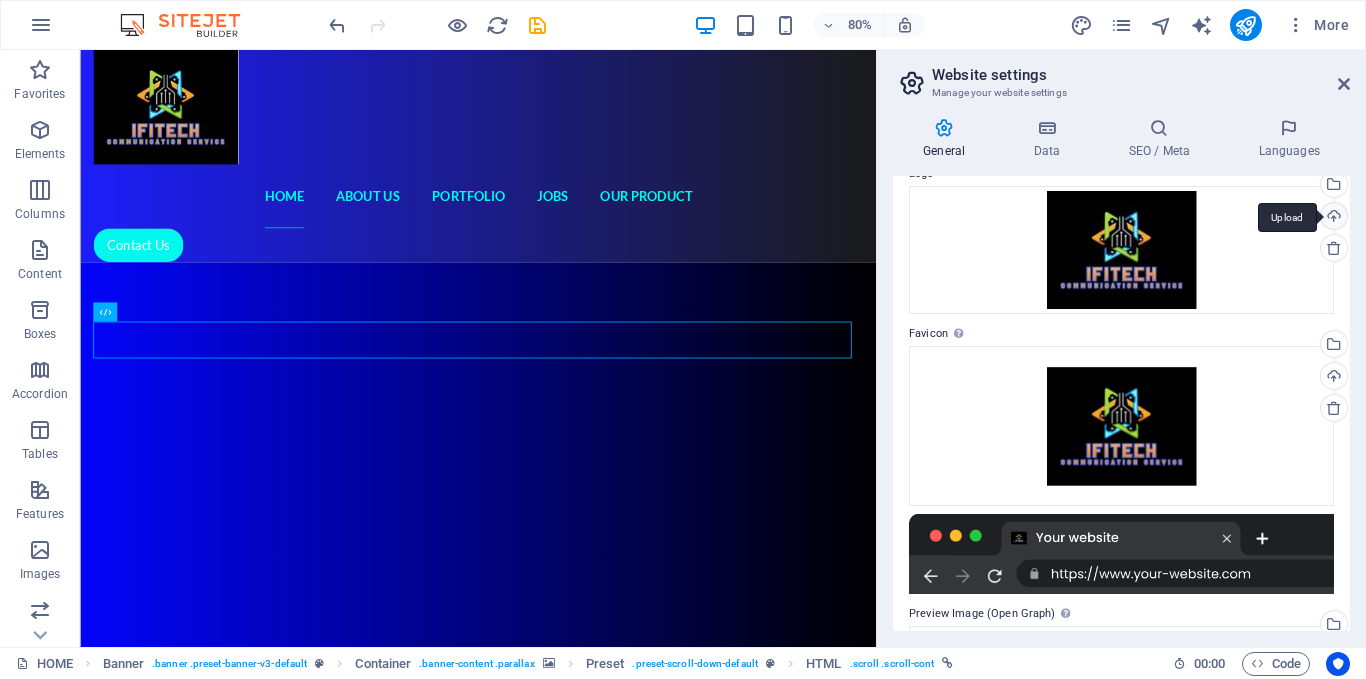 click on "Upload" at bounding box center (1332, 218) 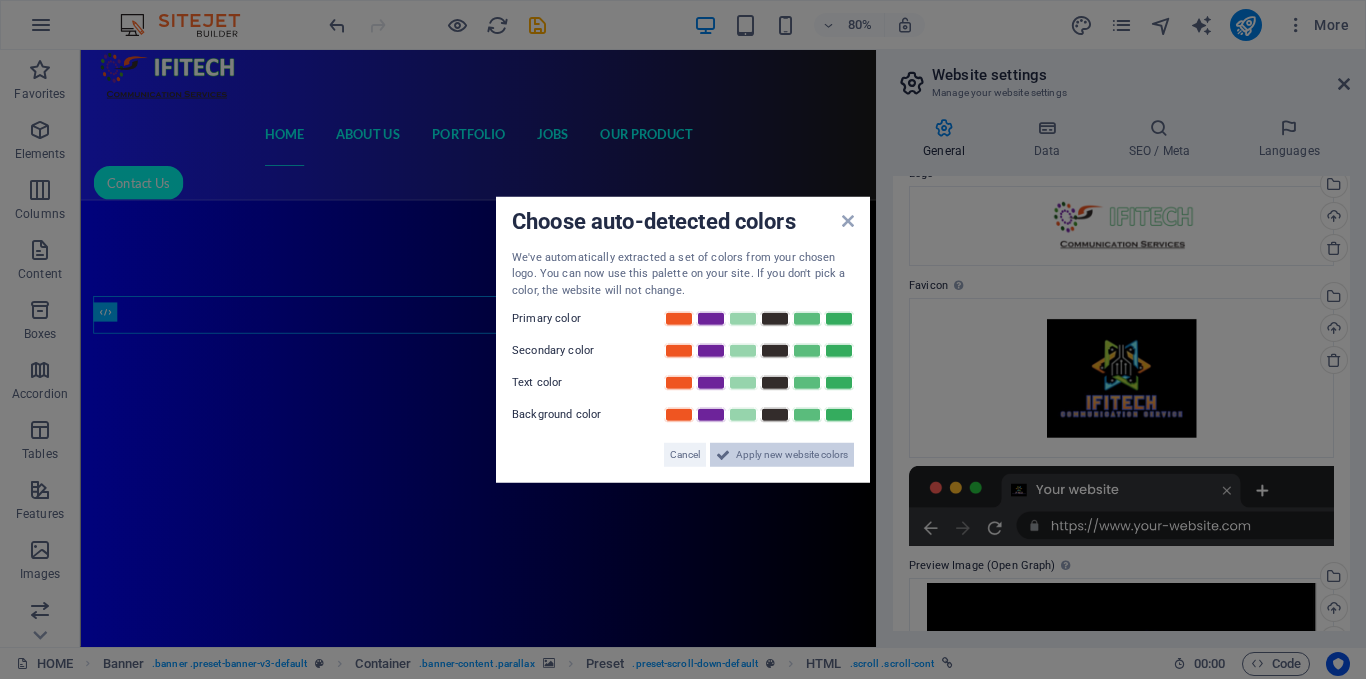click on "Apply new website colors" at bounding box center (792, 455) 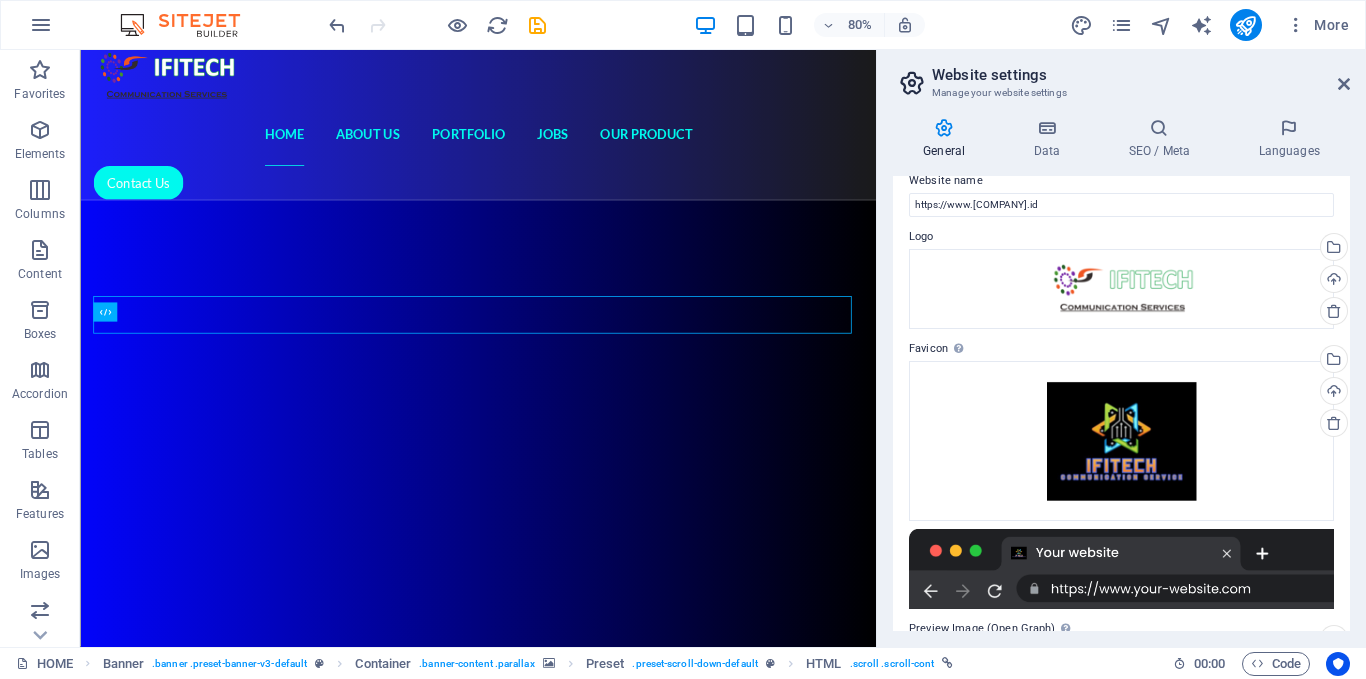 scroll, scrollTop: 0, scrollLeft: 0, axis: both 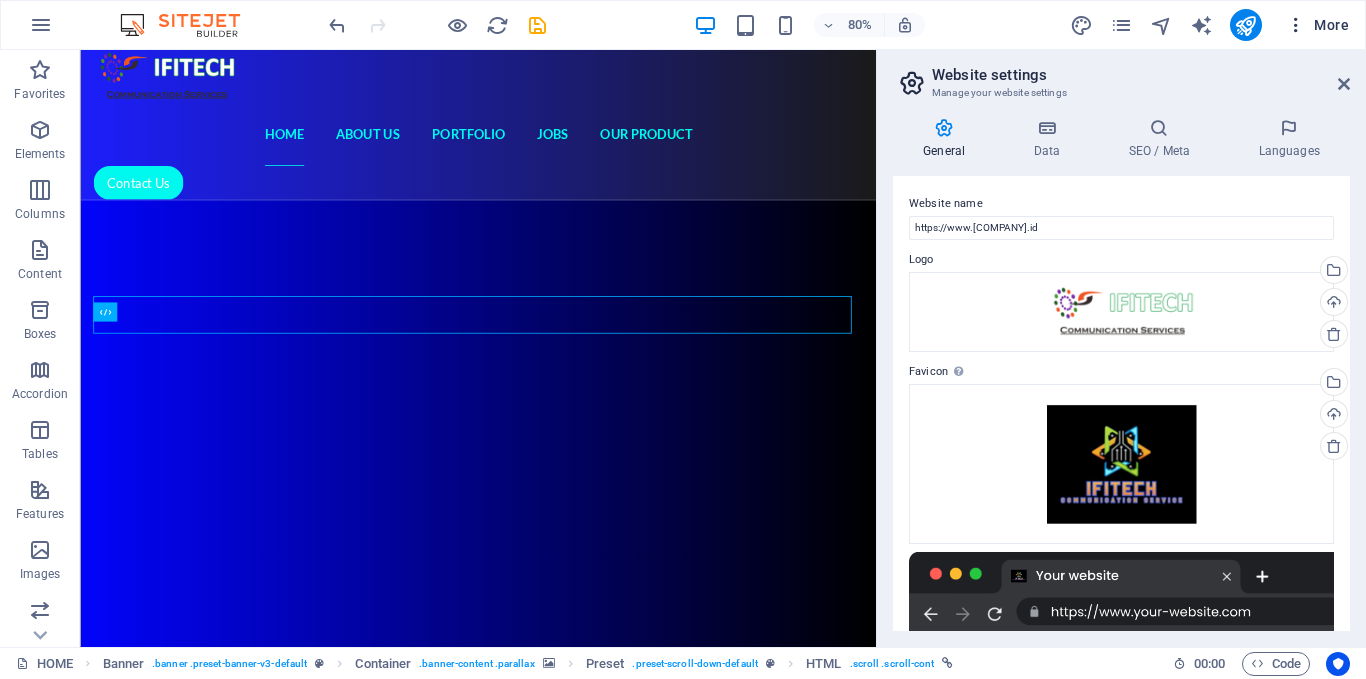 click on "More" at bounding box center [1317, 25] 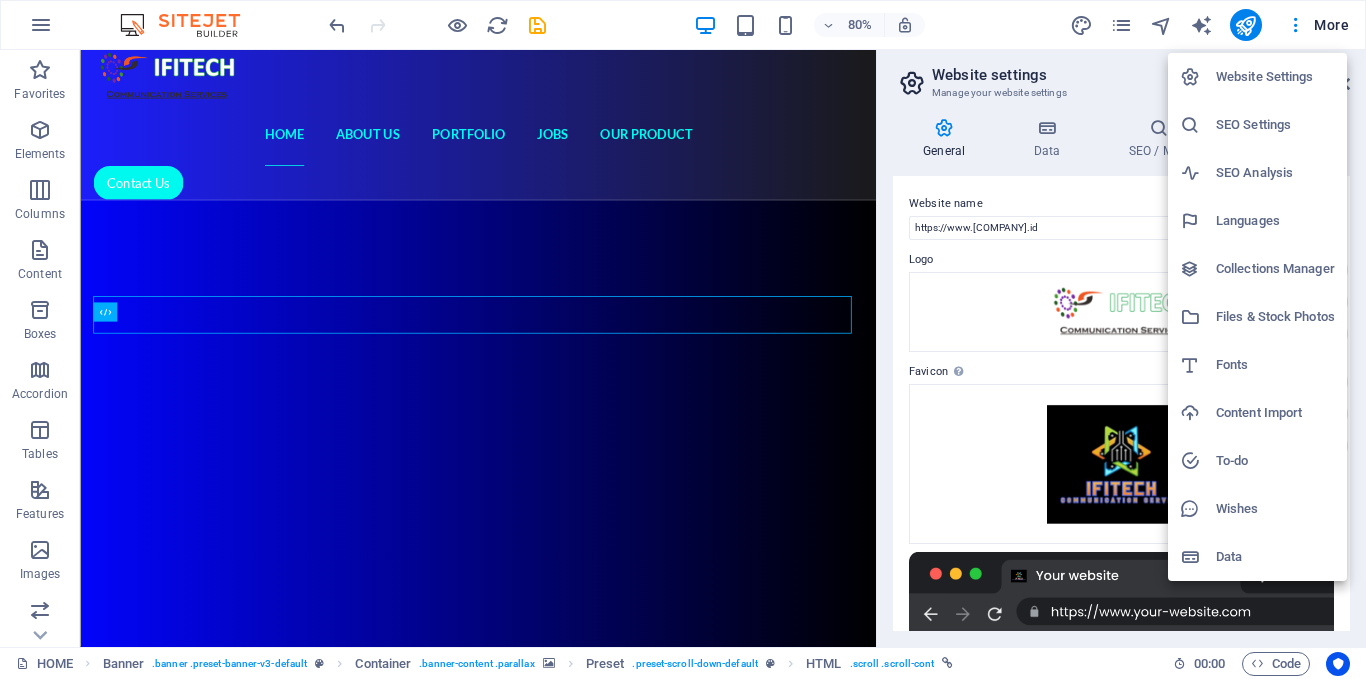 click at bounding box center (683, 339) 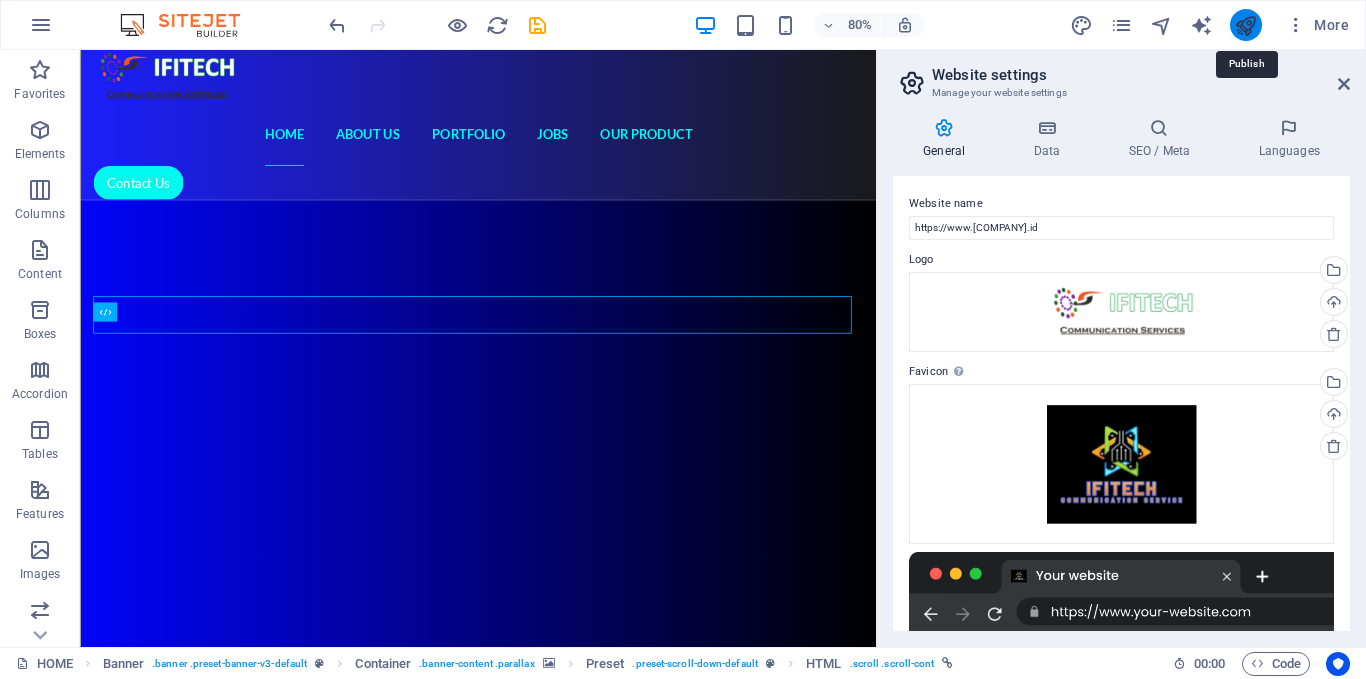 click at bounding box center [1245, 25] 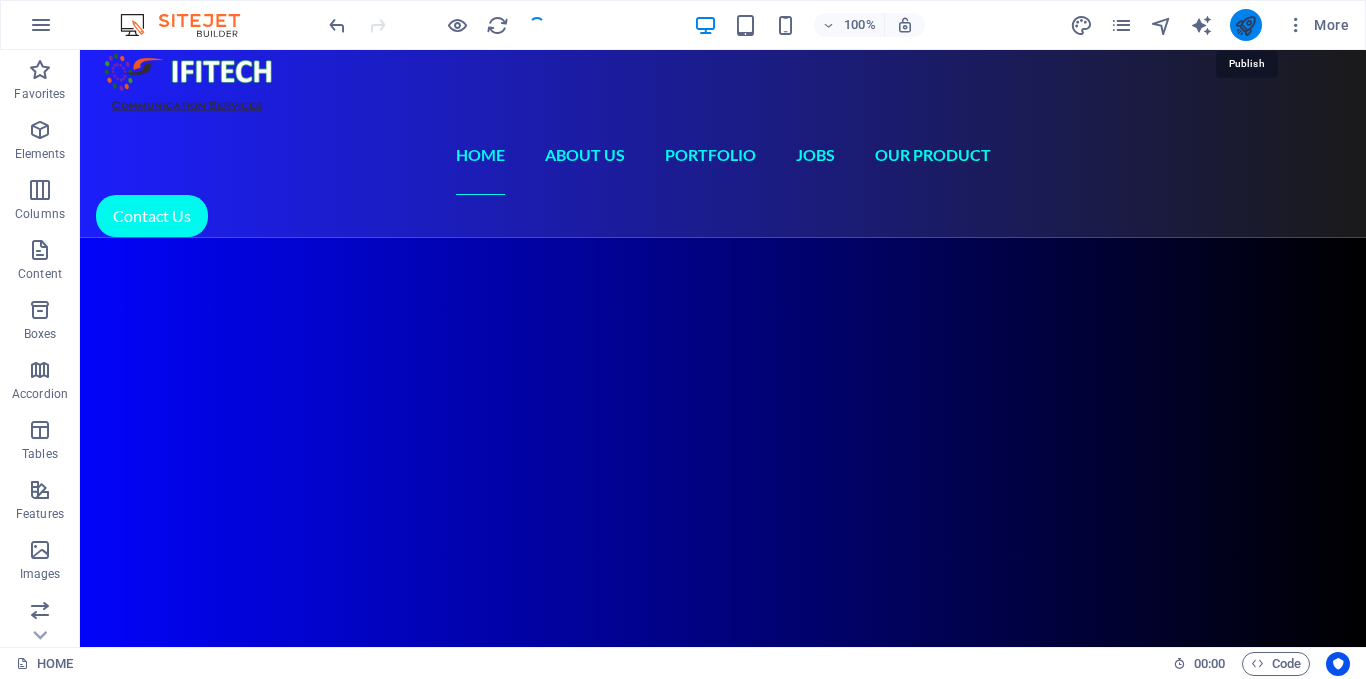 click at bounding box center (1245, 25) 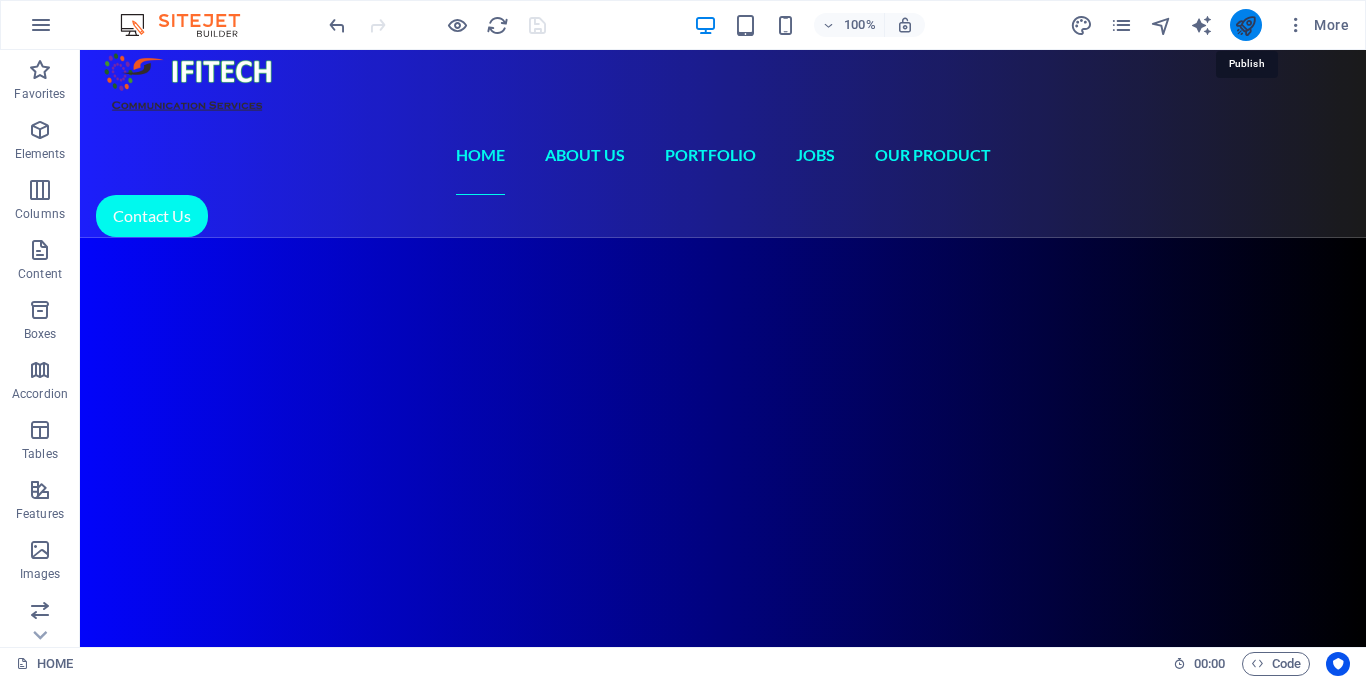 click at bounding box center [1245, 25] 